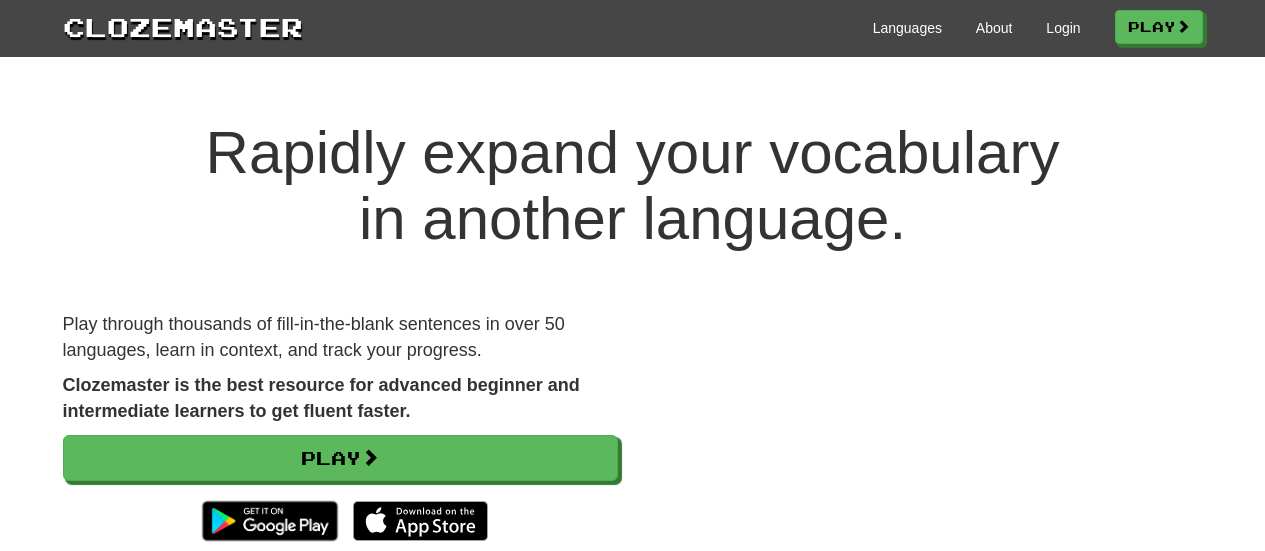 scroll, scrollTop: 0, scrollLeft: 0, axis: both 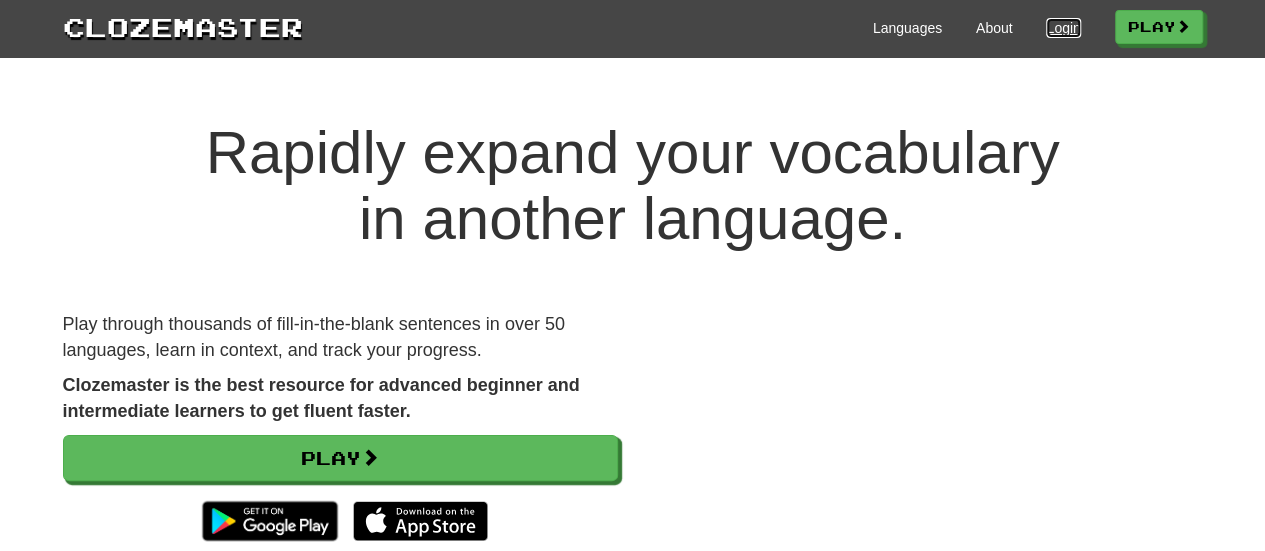click on "Login" at bounding box center (1063, 28) 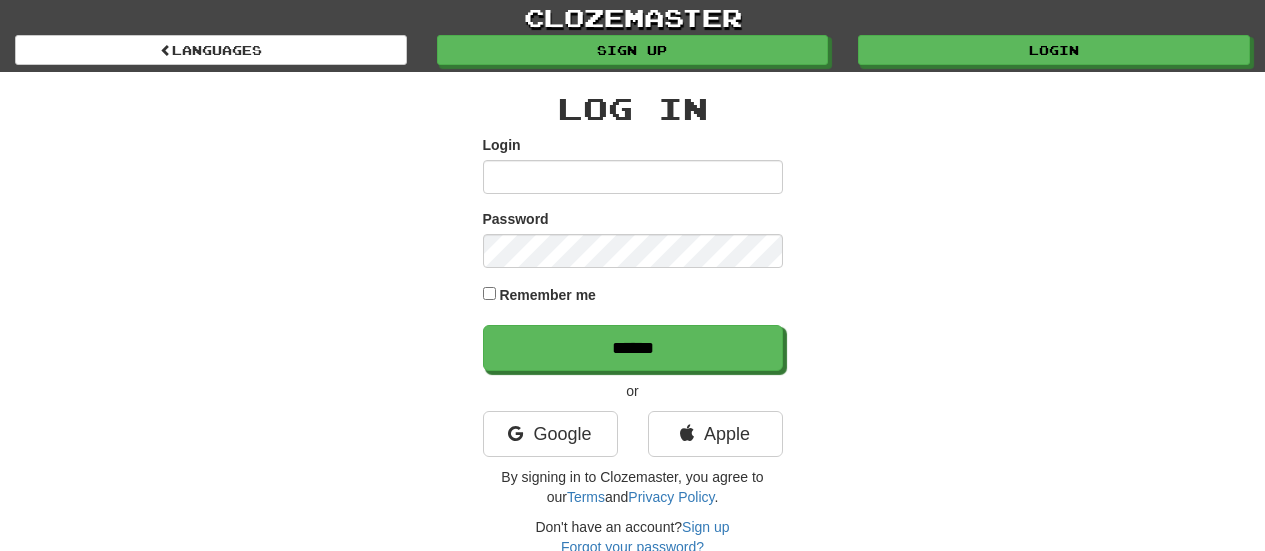 scroll, scrollTop: 0, scrollLeft: 0, axis: both 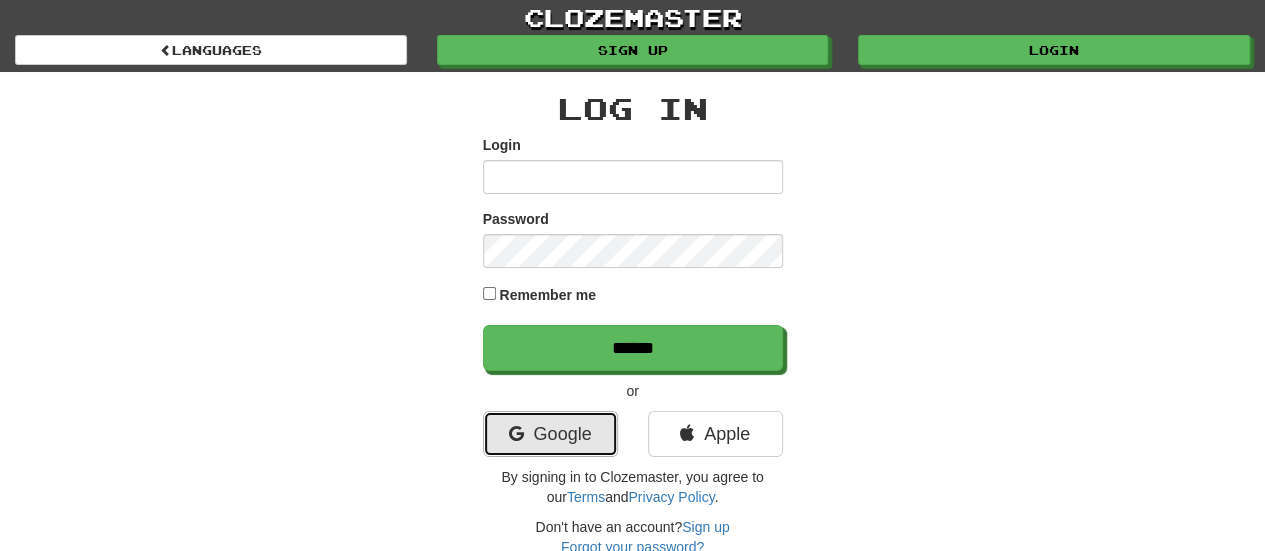 click on "Google" at bounding box center (550, 434) 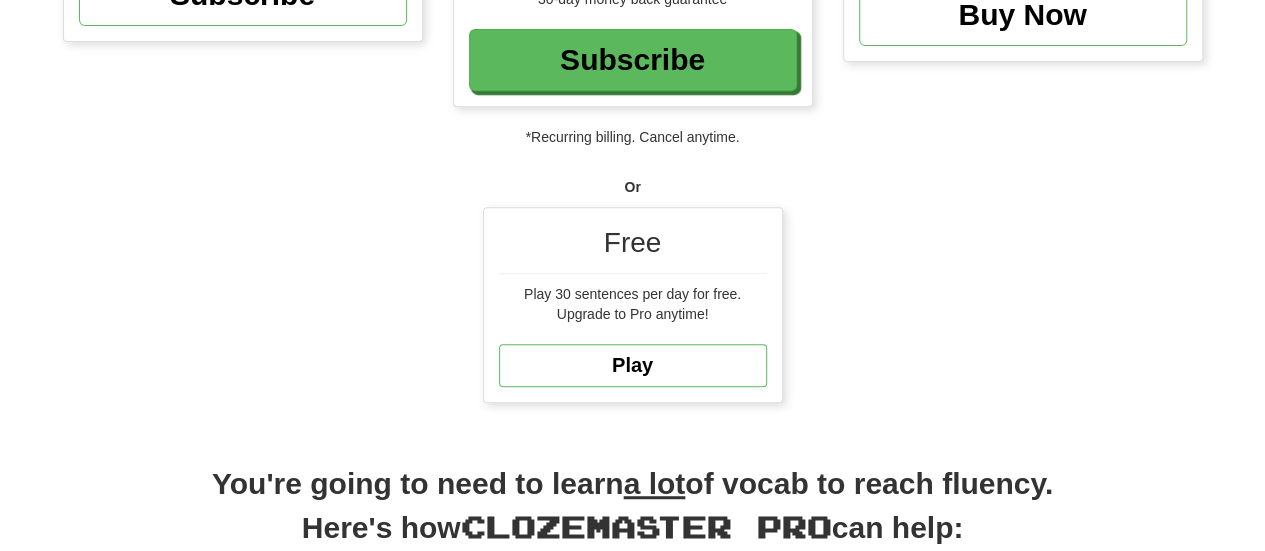 scroll, scrollTop: 430, scrollLeft: 0, axis: vertical 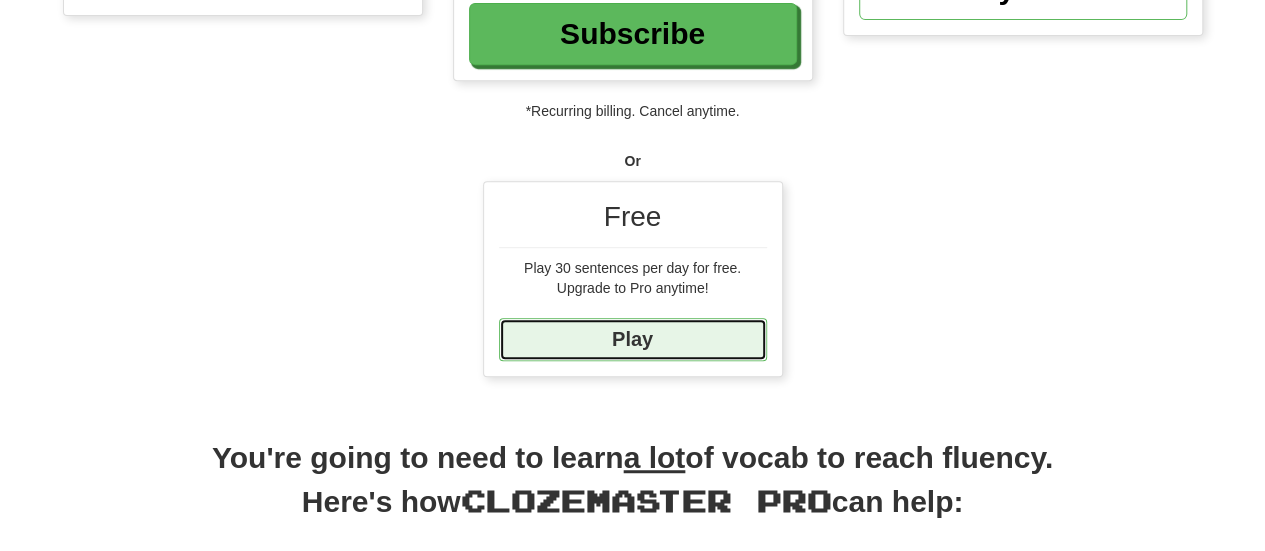 click on "Play" at bounding box center (633, 339) 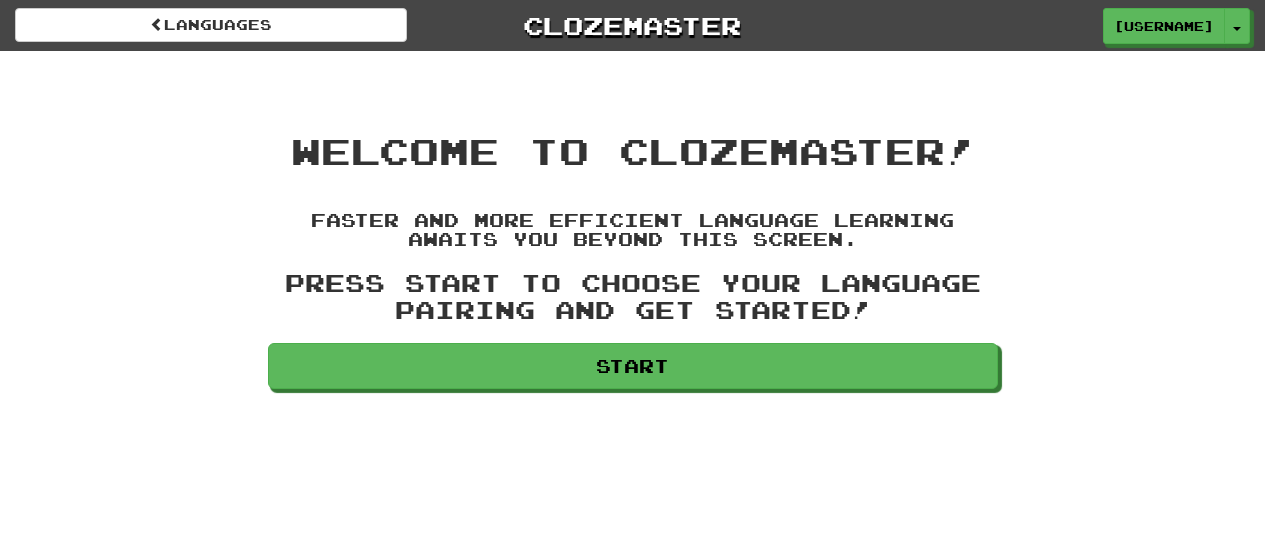 scroll, scrollTop: 0, scrollLeft: 0, axis: both 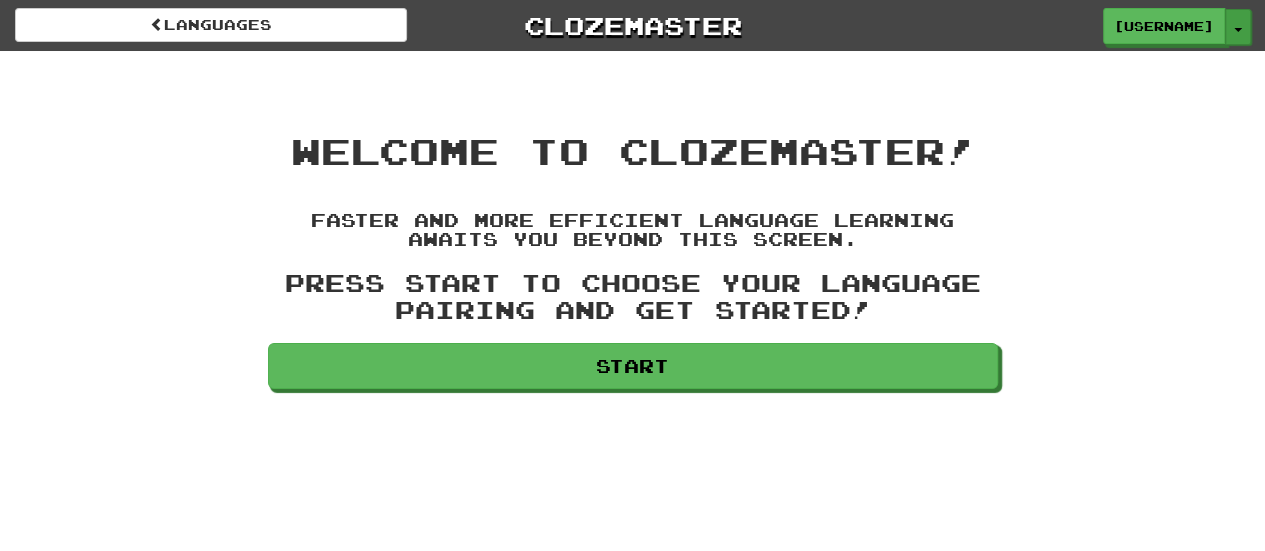 click on "Toggle Dropdown" at bounding box center (1238, 27) 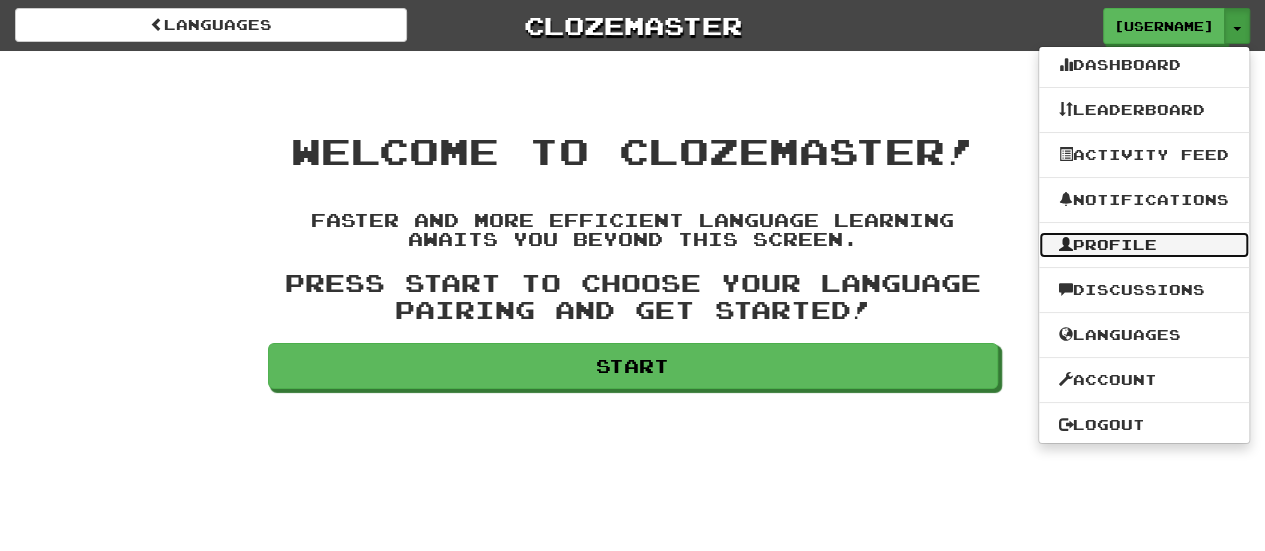click on "Profile" at bounding box center [1144, 245] 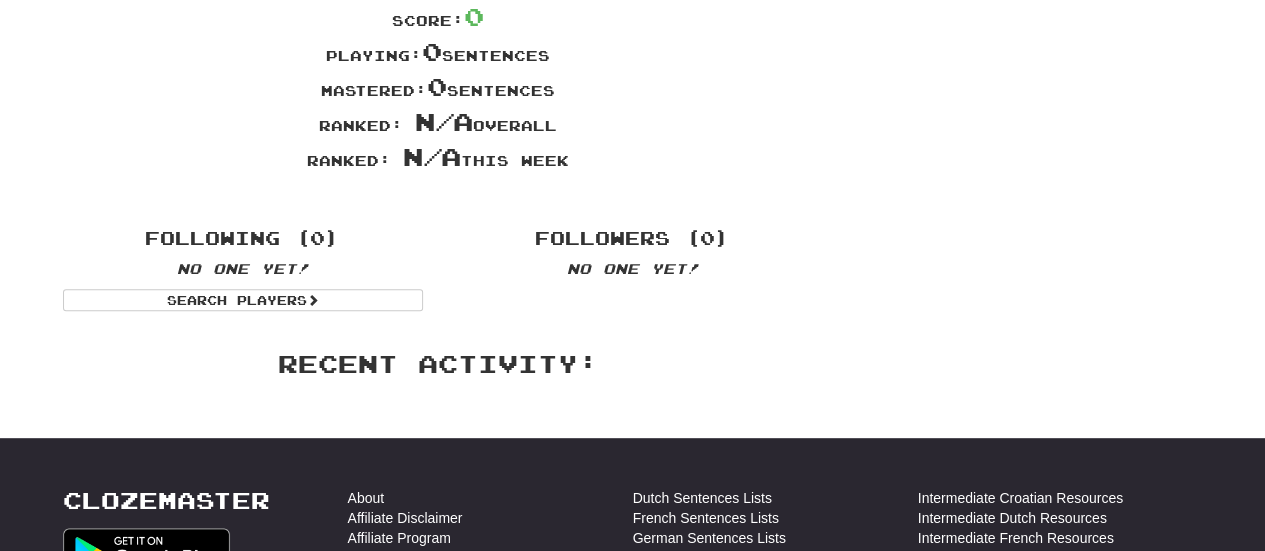 scroll, scrollTop: 0, scrollLeft: 0, axis: both 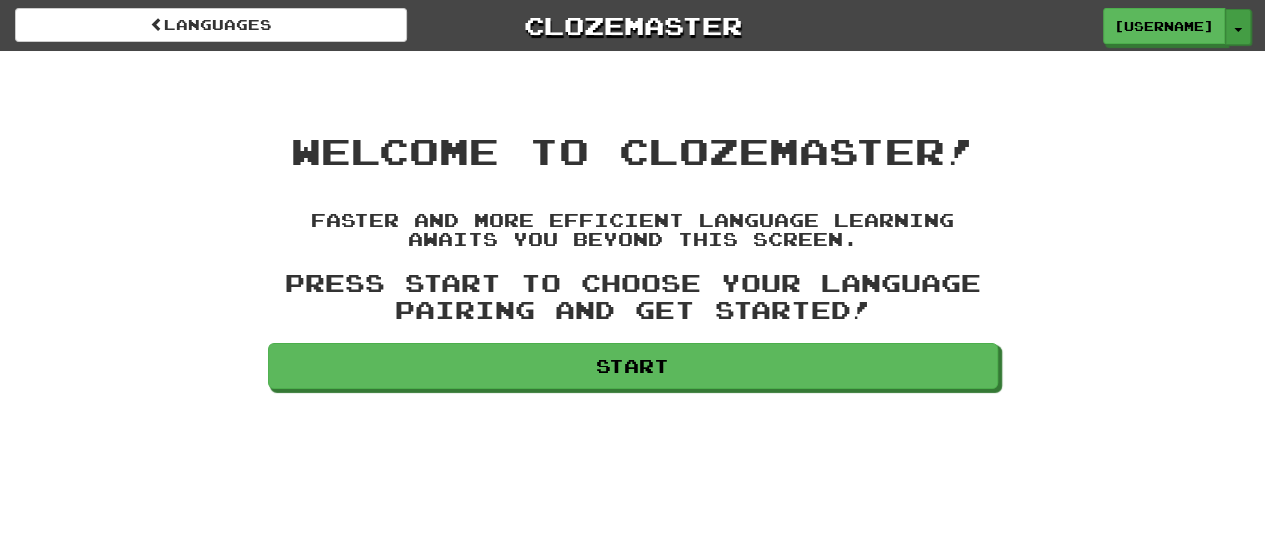 click on "Toggle Dropdown" at bounding box center [1238, 27] 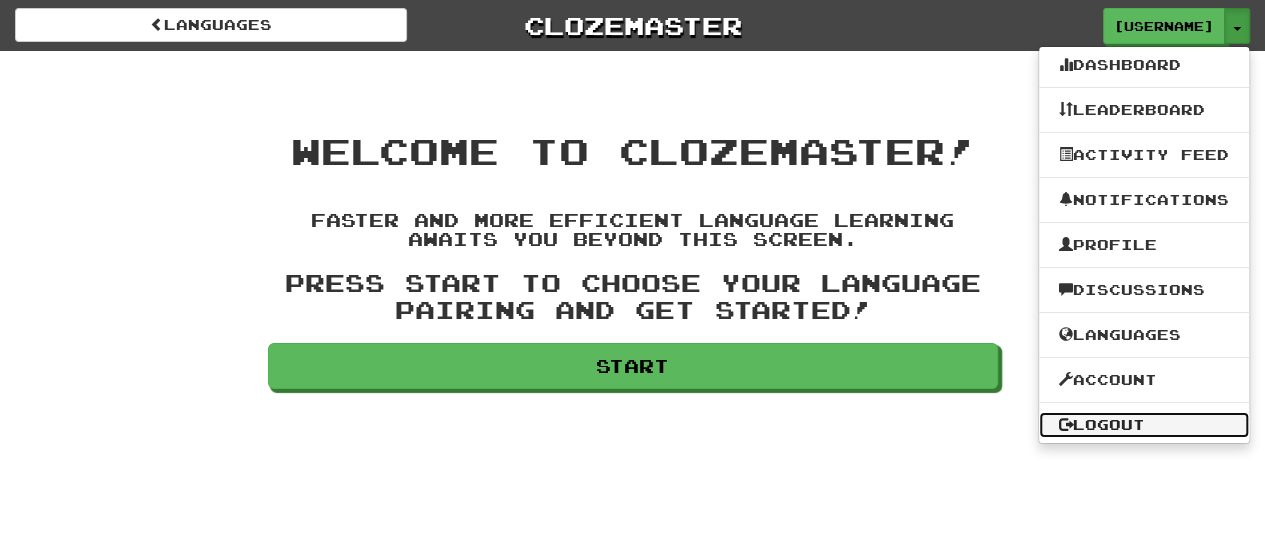 click on "Logout" at bounding box center [1144, 425] 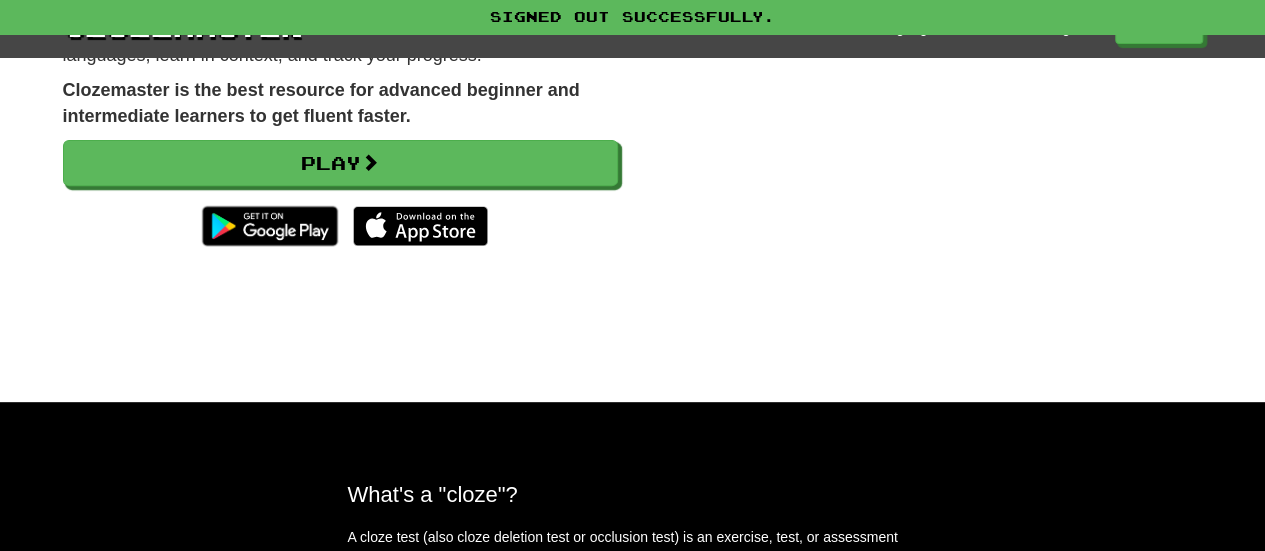scroll, scrollTop: 0, scrollLeft: 0, axis: both 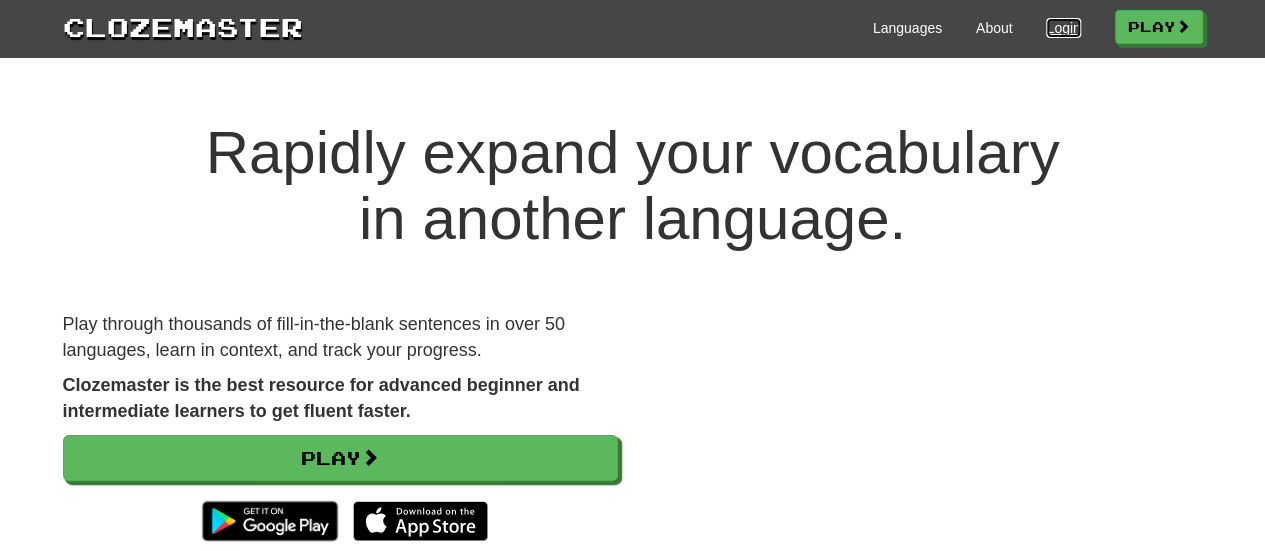 click on "Login" at bounding box center (1063, 28) 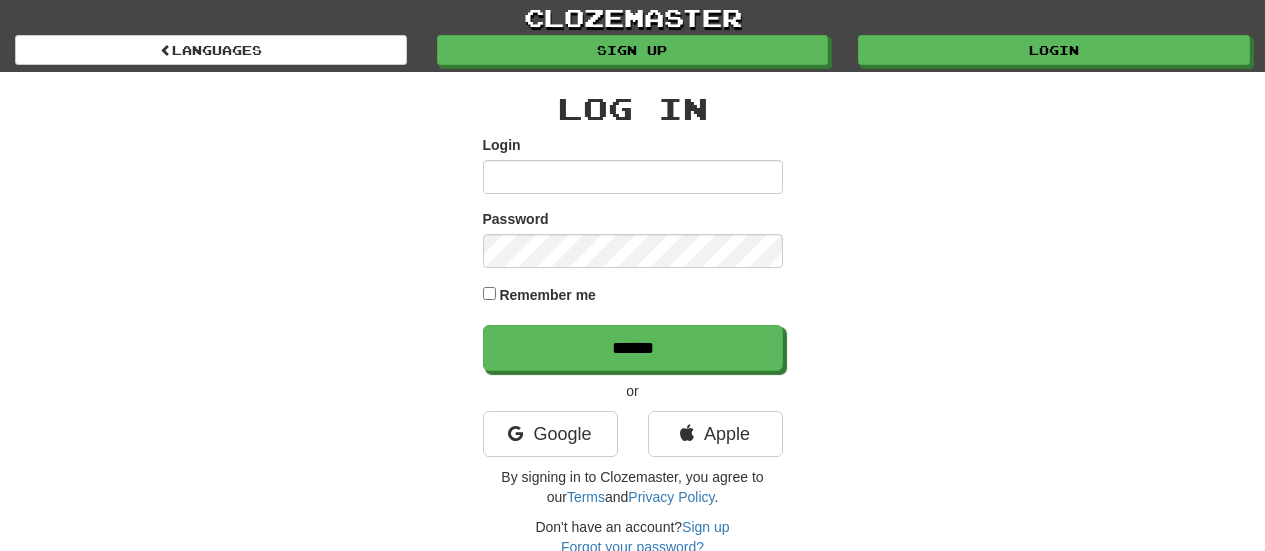 scroll, scrollTop: 0, scrollLeft: 0, axis: both 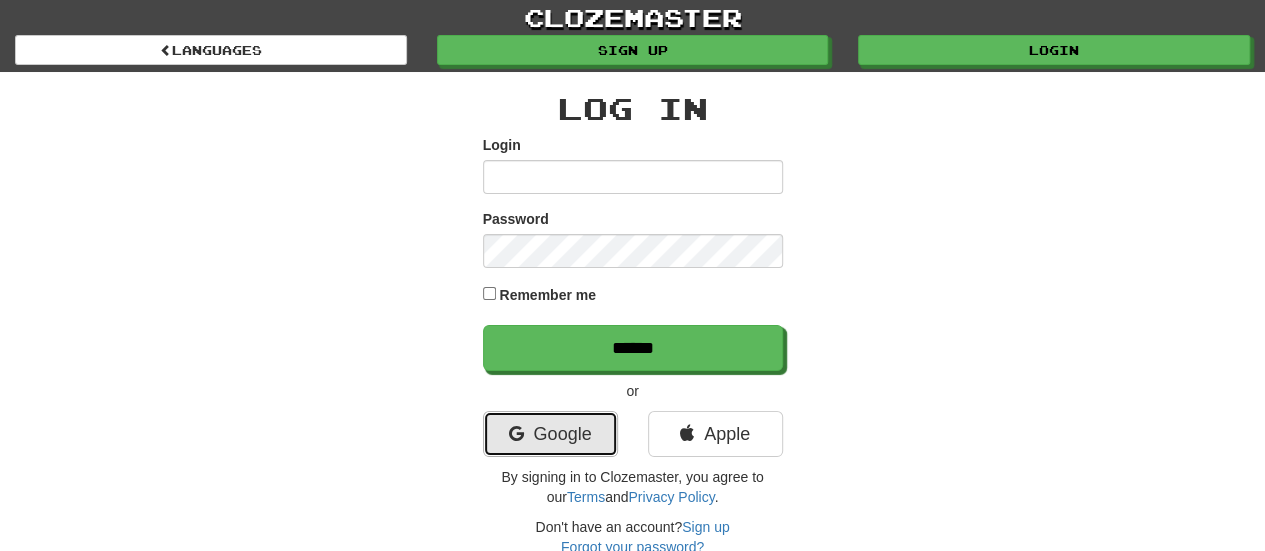 click on "Google" at bounding box center [550, 434] 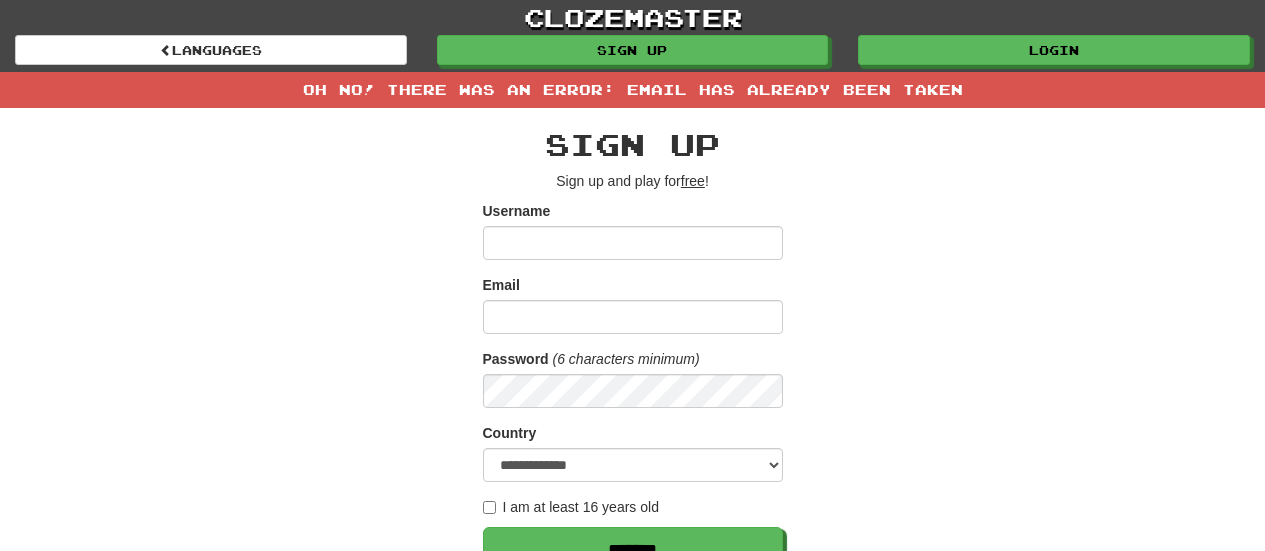 scroll, scrollTop: 0, scrollLeft: 0, axis: both 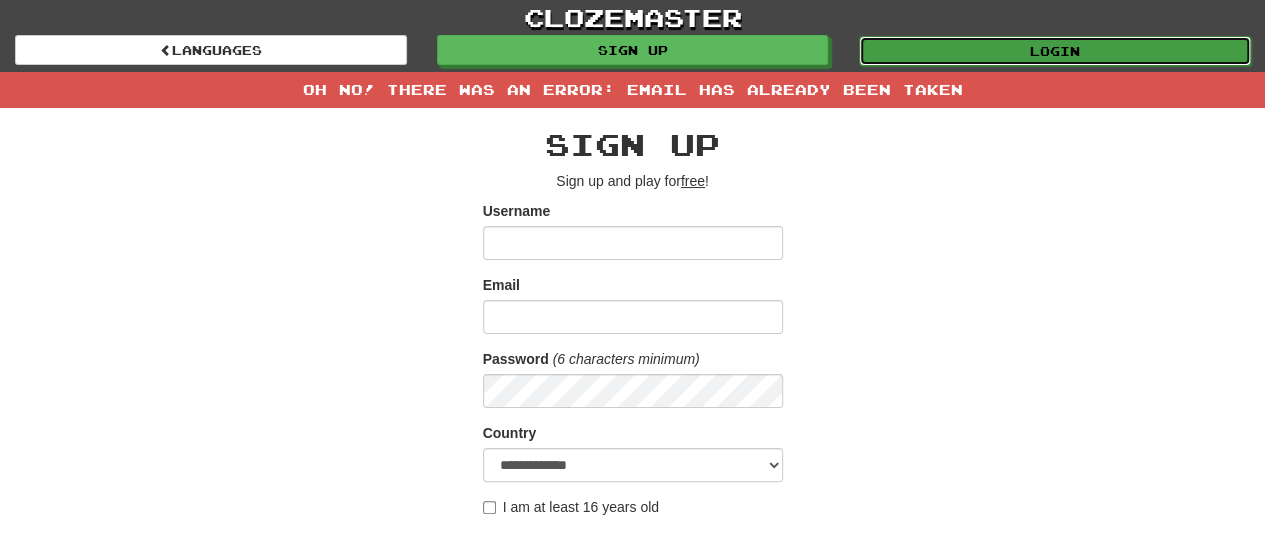 click on "Login" at bounding box center (1055, 51) 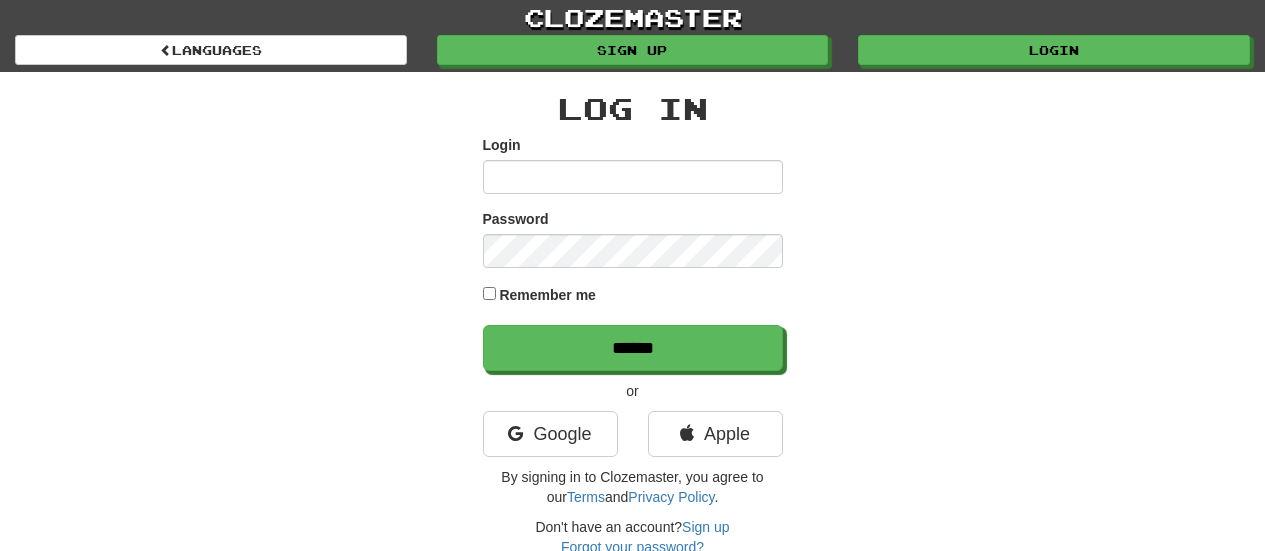 scroll, scrollTop: 0, scrollLeft: 0, axis: both 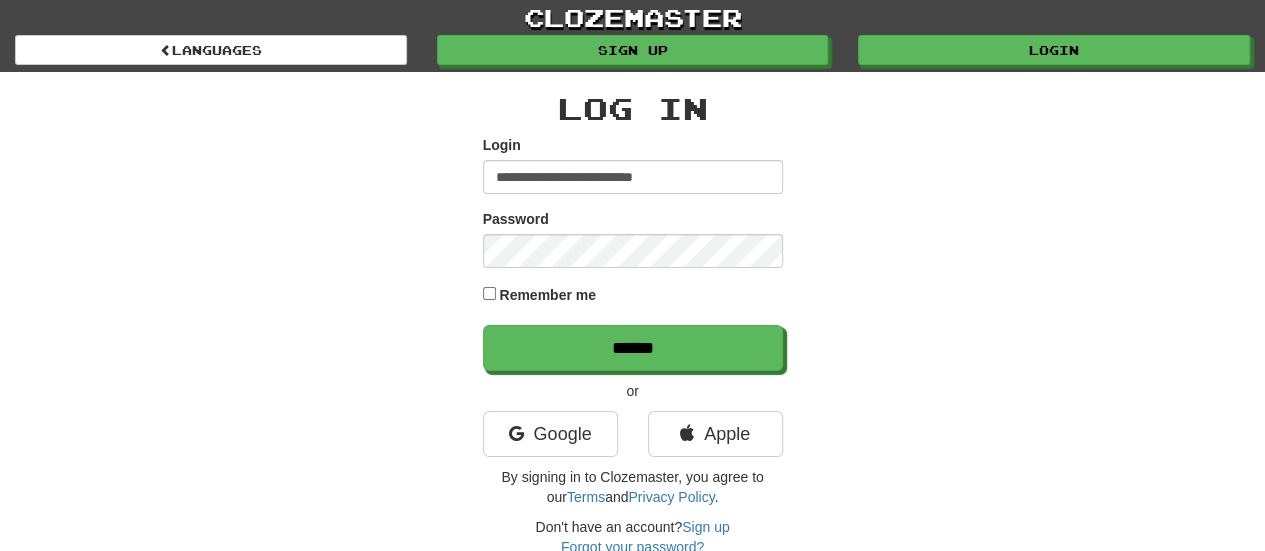 type on "**********" 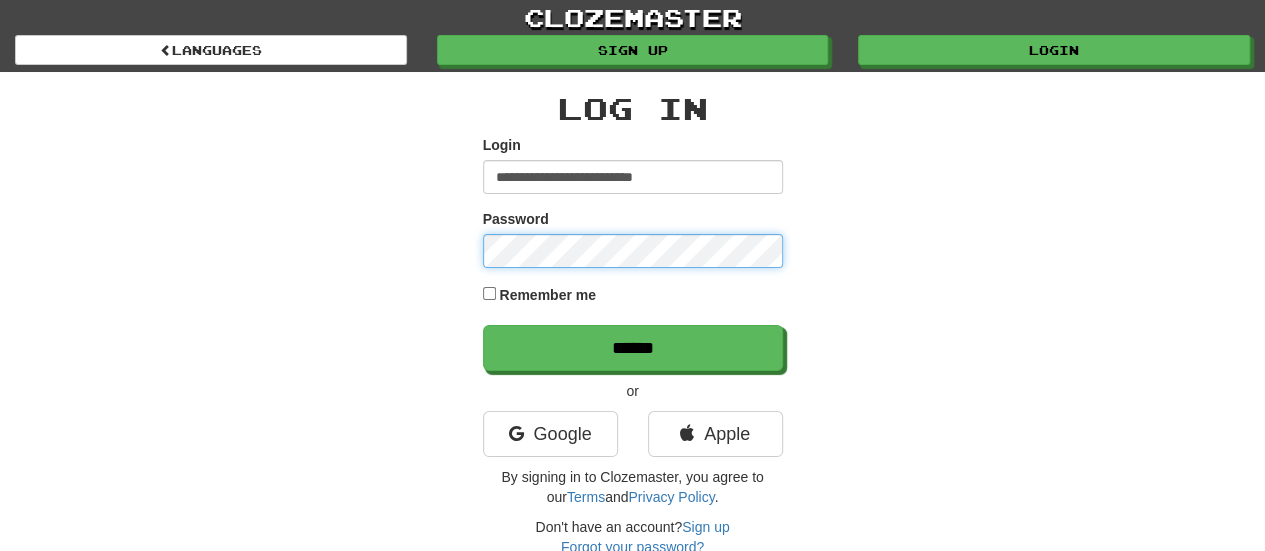click on "******" at bounding box center (633, 348) 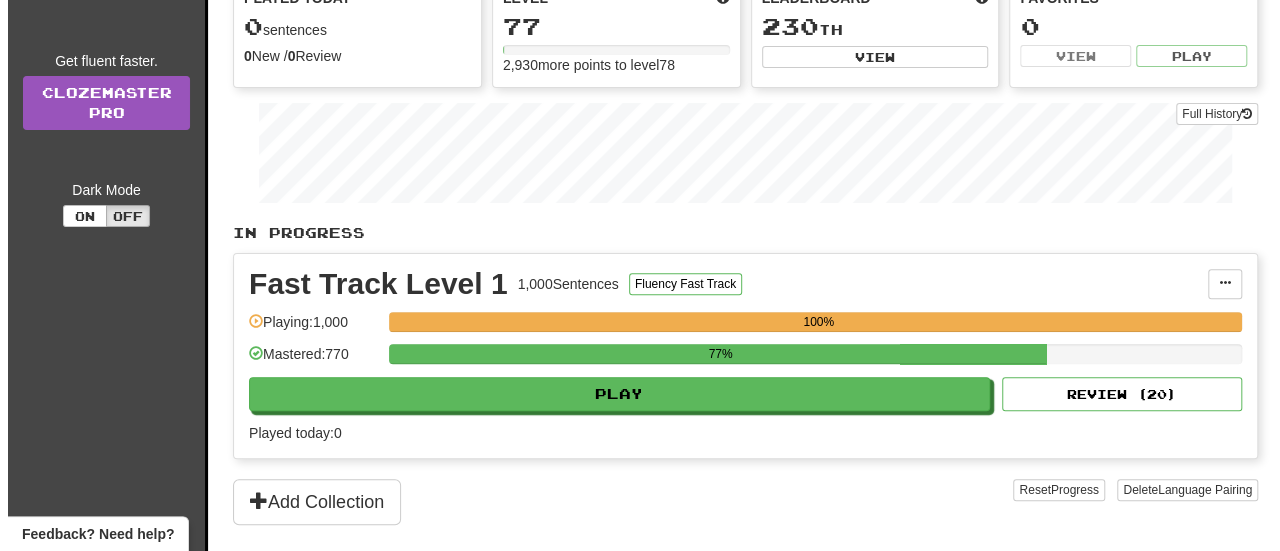 scroll, scrollTop: 213, scrollLeft: 0, axis: vertical 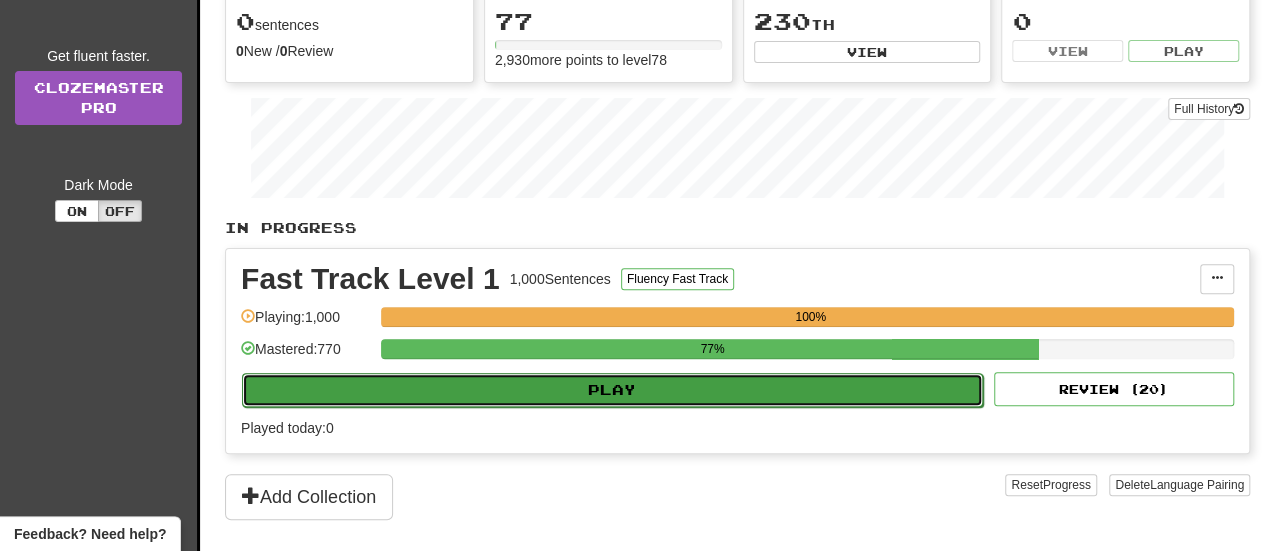 click on "Play" at bounding box center (612, 390) 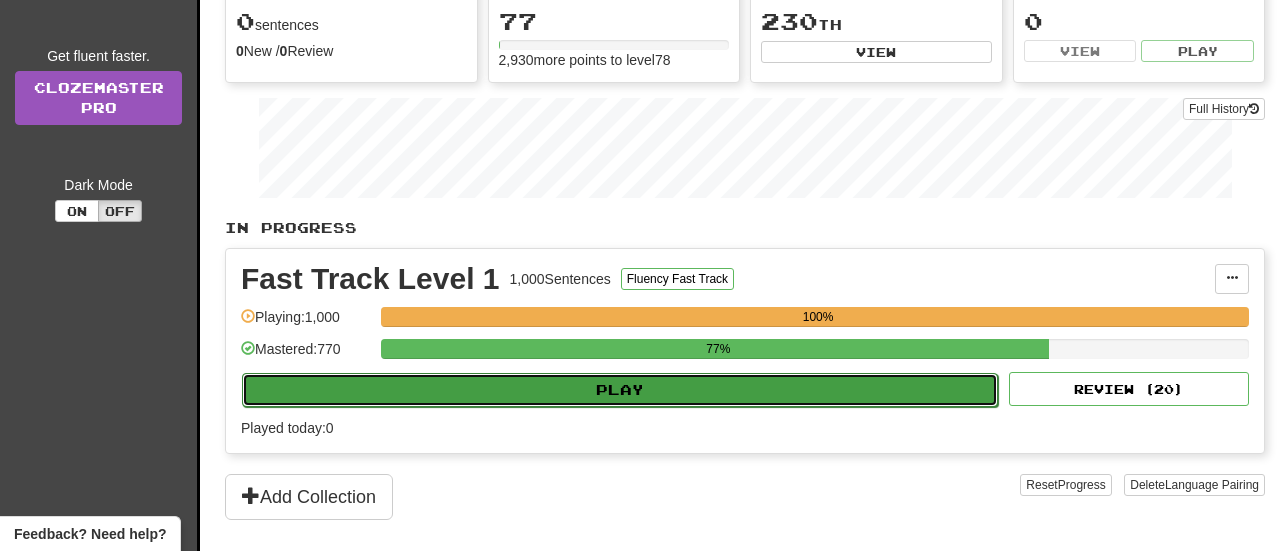 select on "**" 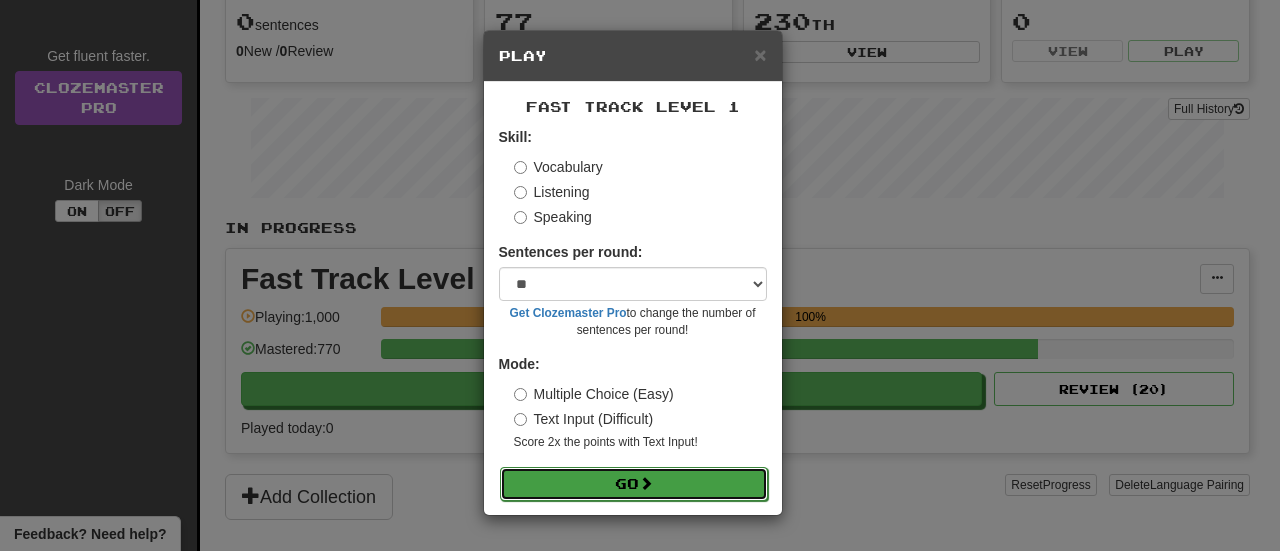 click on "Go" at bounding box center [634, 484] 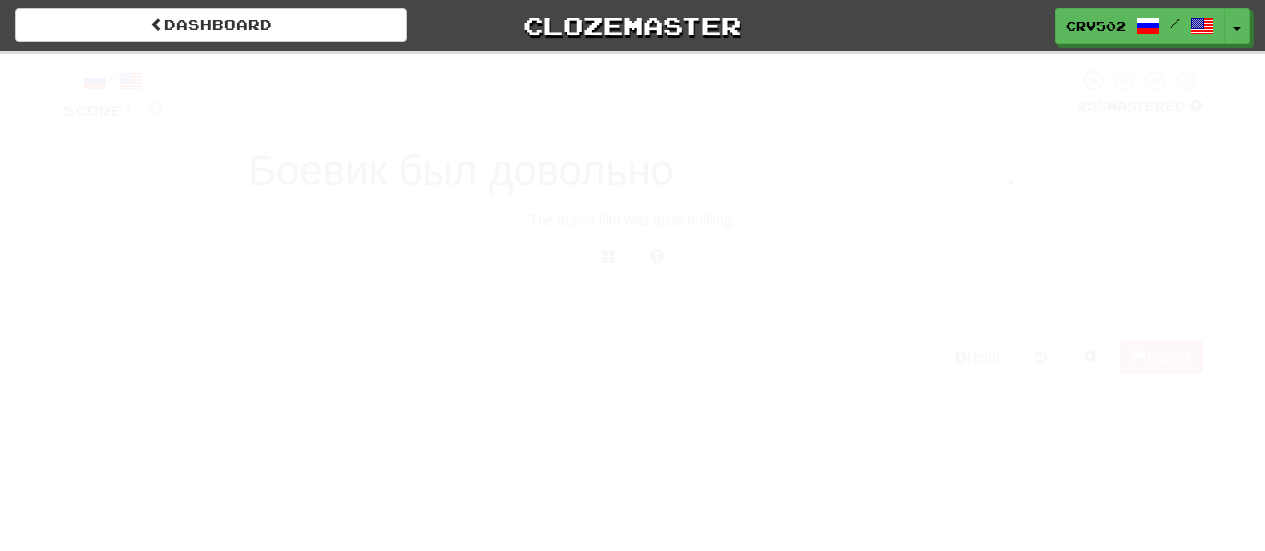scroll, scrollTop: 0, scrollLeft: 0, axis: both 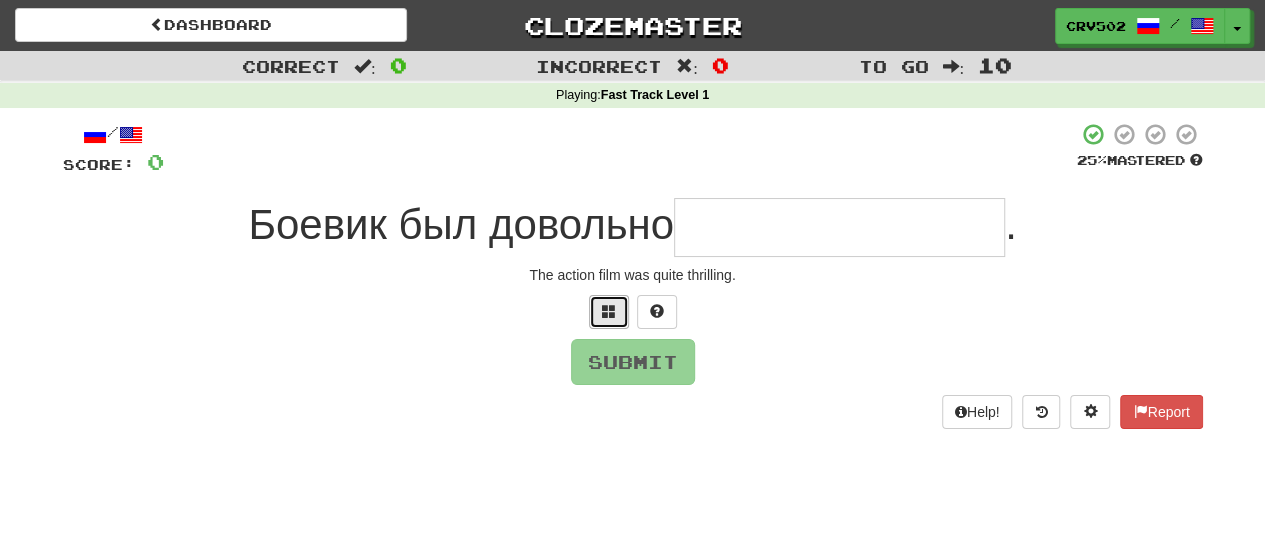 click at bounding box center [609, 311] 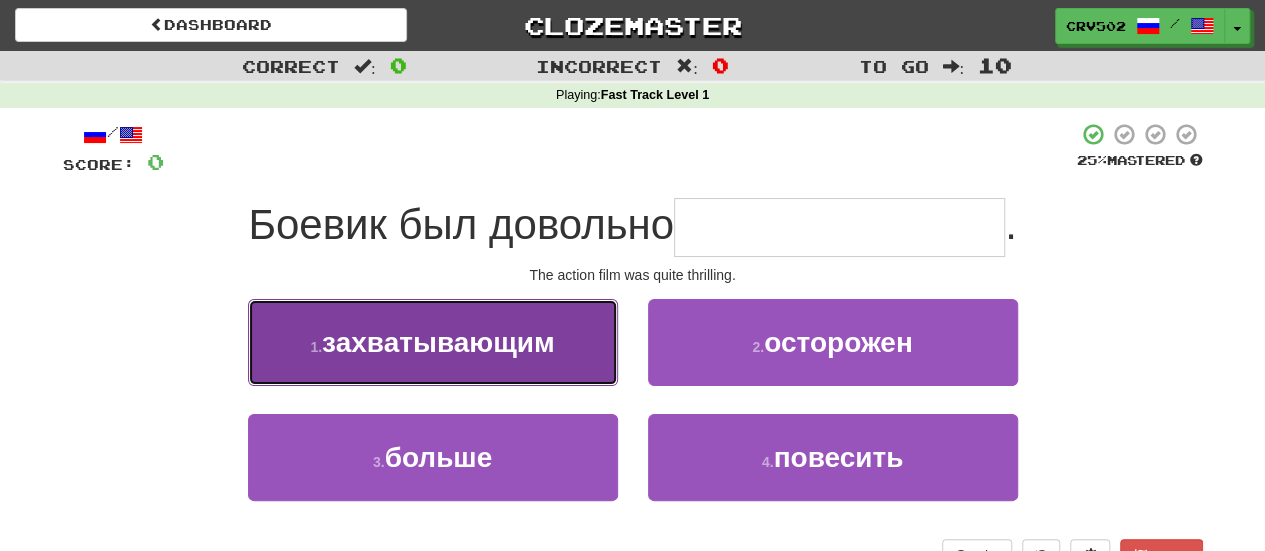 click on "1 .  захватывающим" at bounding box center (433, 342) 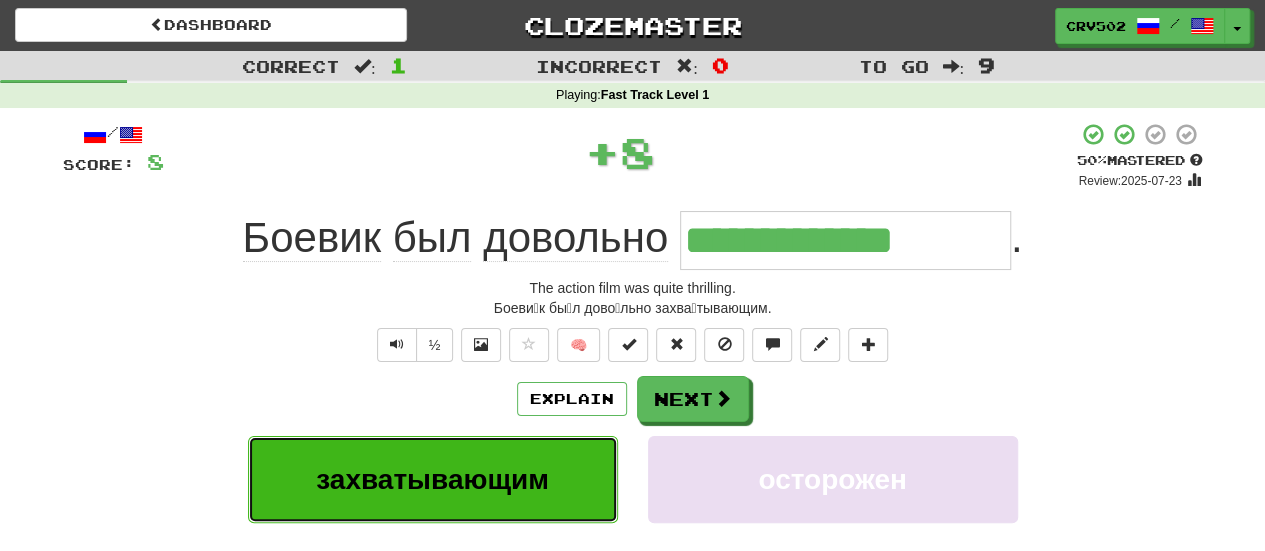 scroll, scrollTop: 155, scrollLeft: 0, axis: vertical 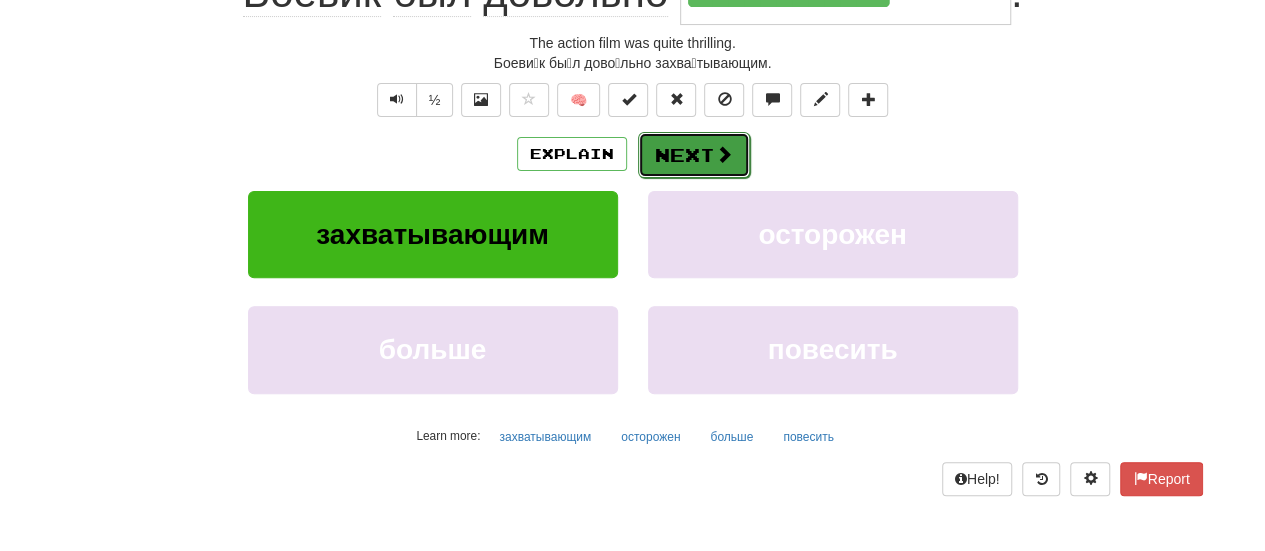 click at bounding box center (724, 154) 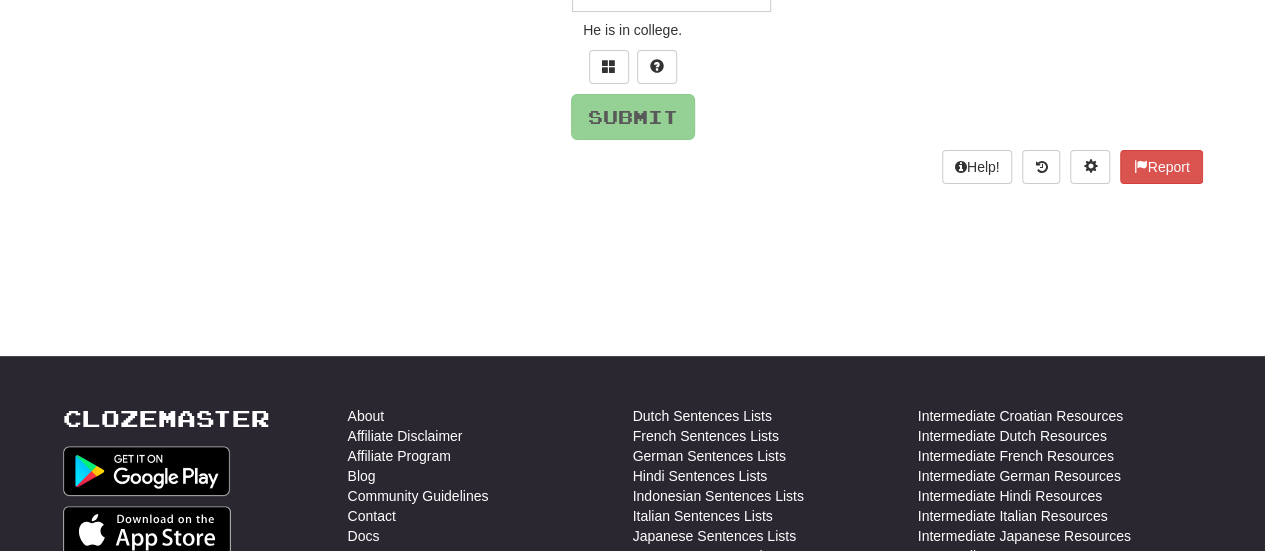 scroll, scrollTop: 198, scrollLeft: 0, axis: vertical 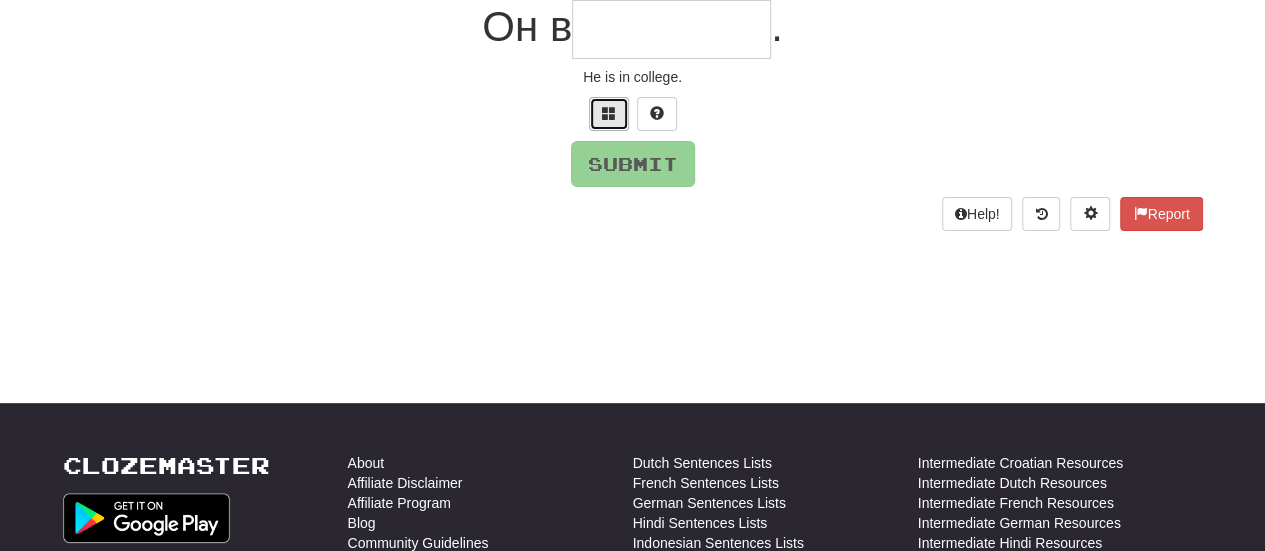 click at bounding box center [609, 113] 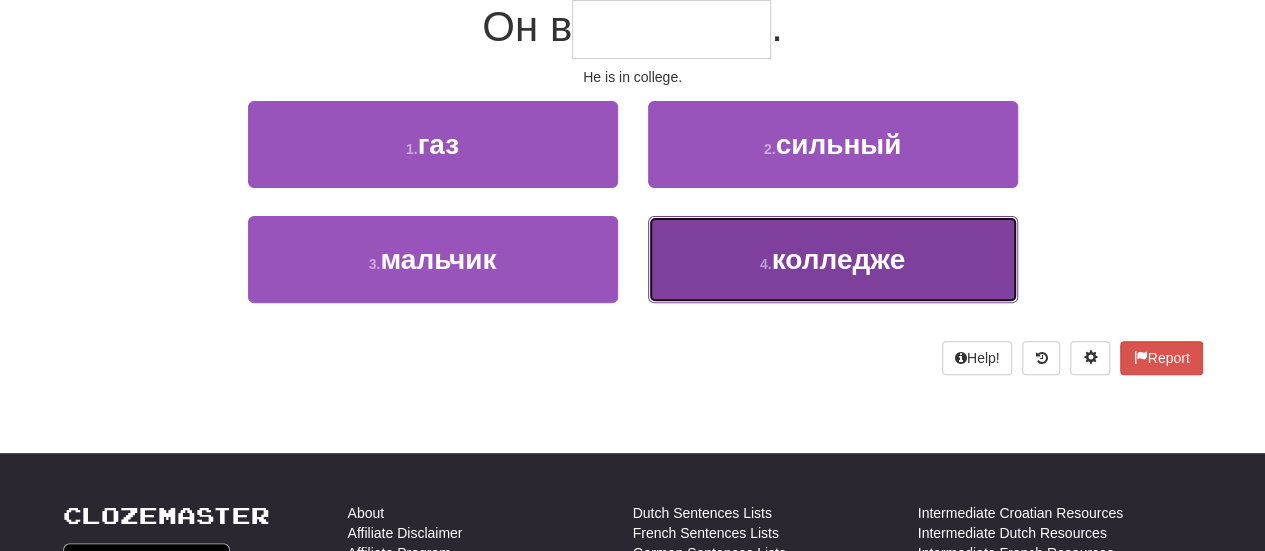 click on "4 .  колледже" at bounding box center (833, 259) 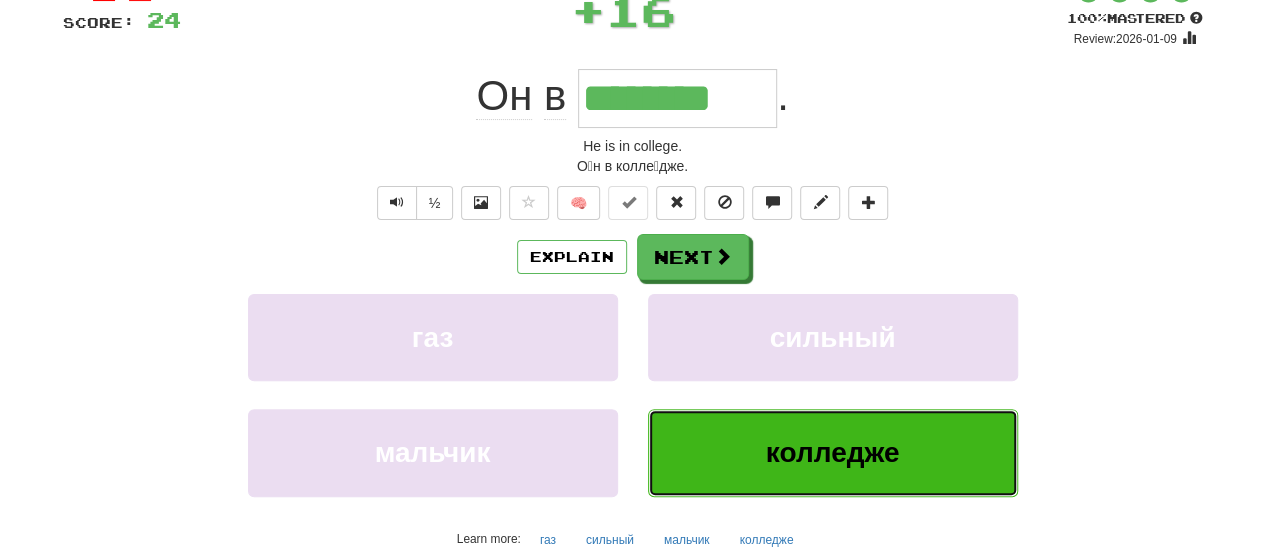 scroll, scrollTop: 138, scrollLeft: 0, axis: vertical 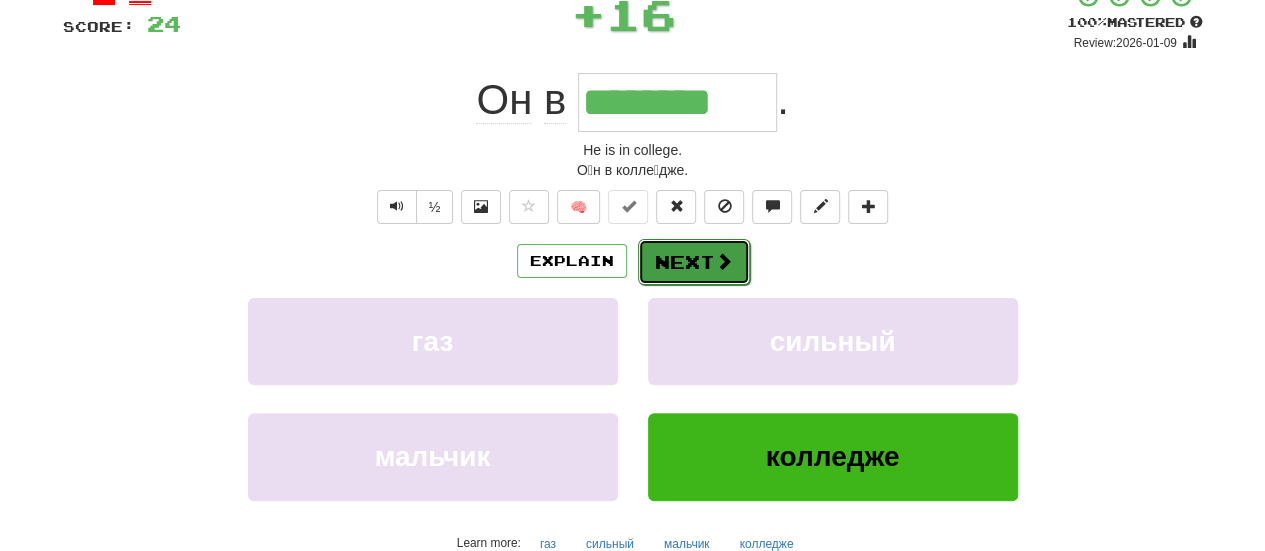 click on "Next" at bounding box center (694, 262) 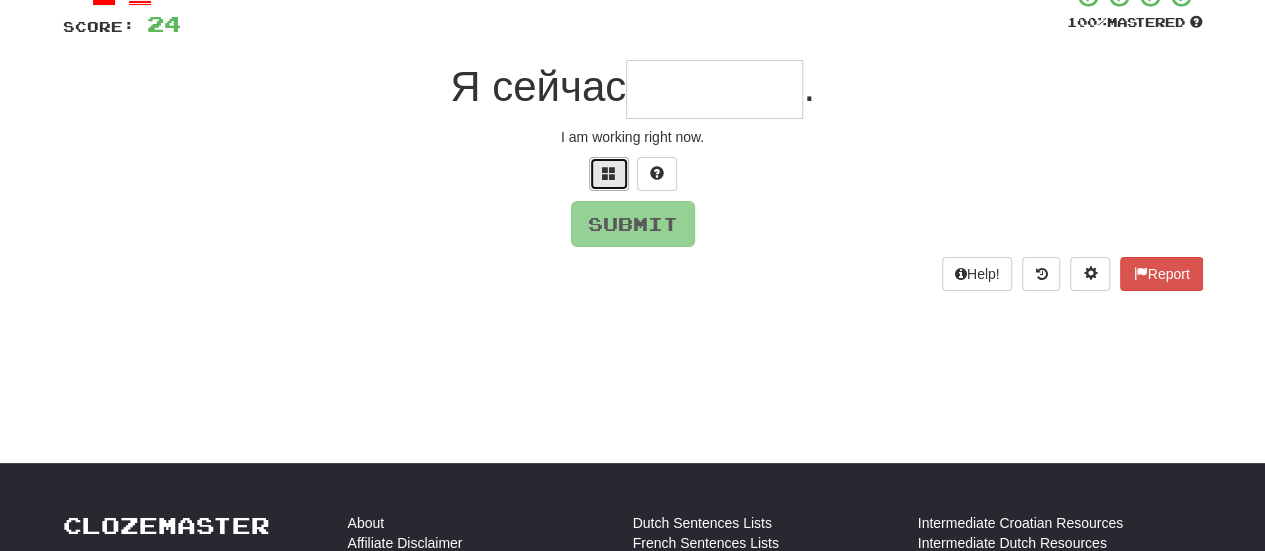 click at bounding box center (609, 173) 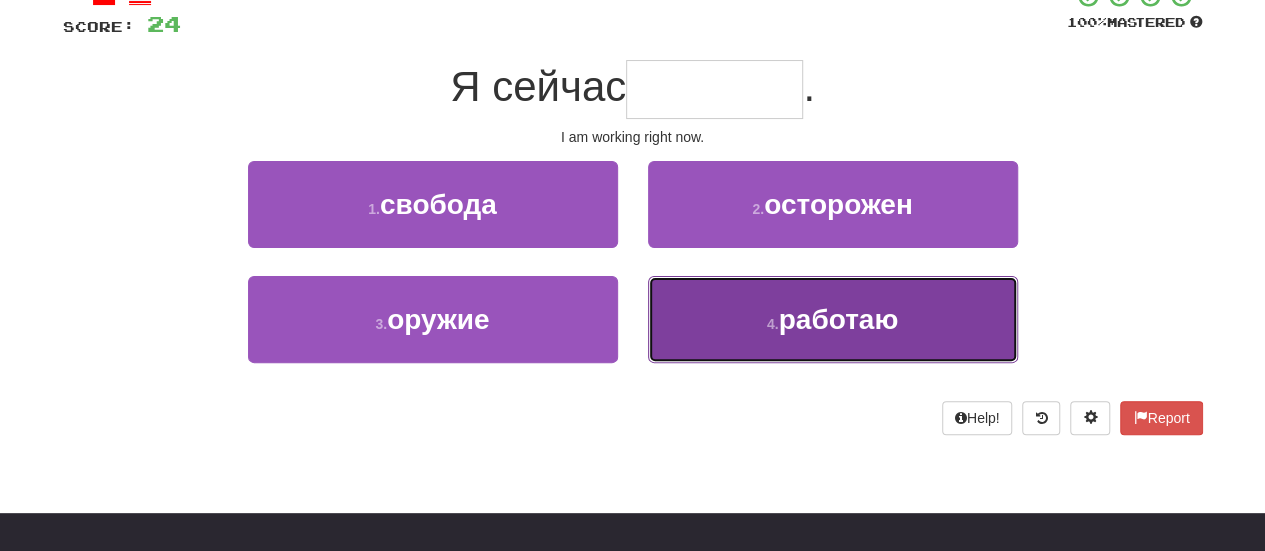 click on "4 .  работаю" at bounding box center (833, 319) 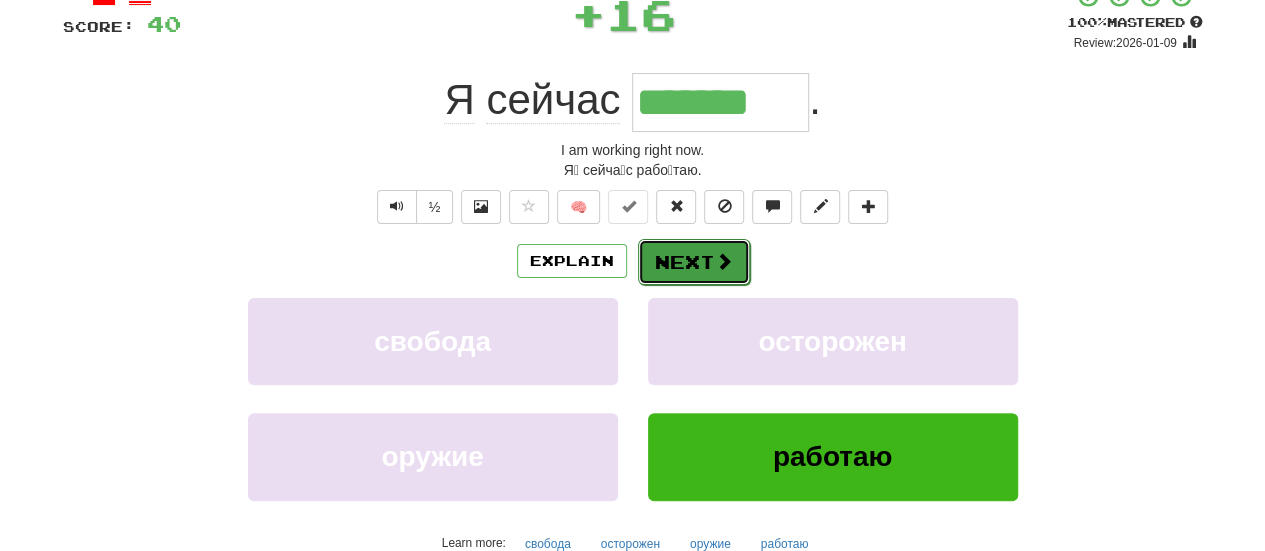 click on "Next" at bounding box center (694, 262) 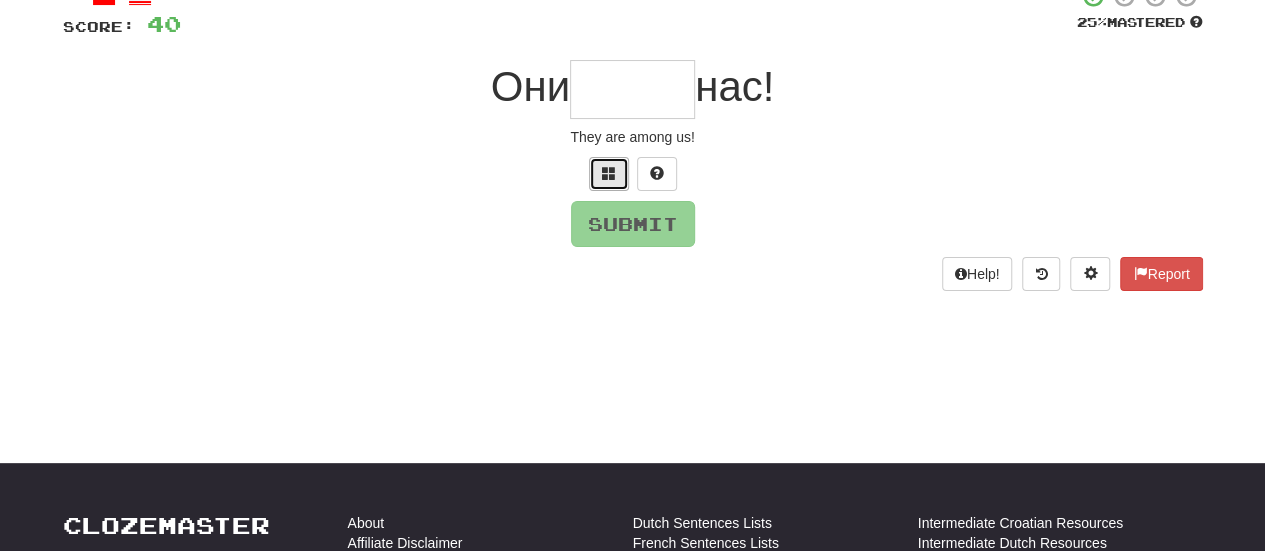 click at bounding box center [609, 174] 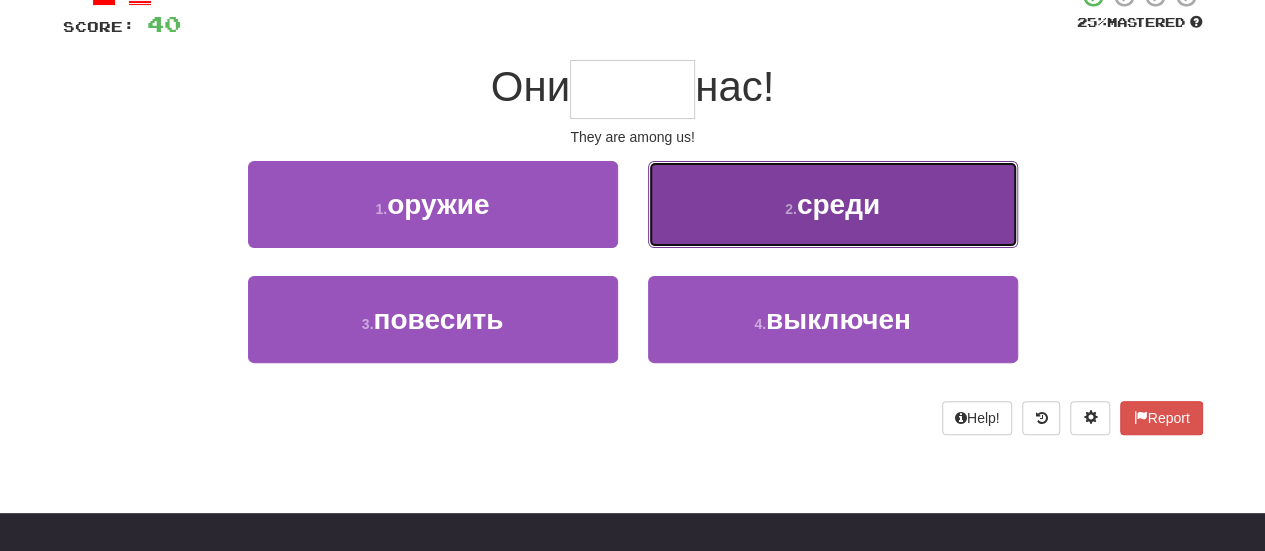click on "2 .  среди" at bounding box center (833, 204) 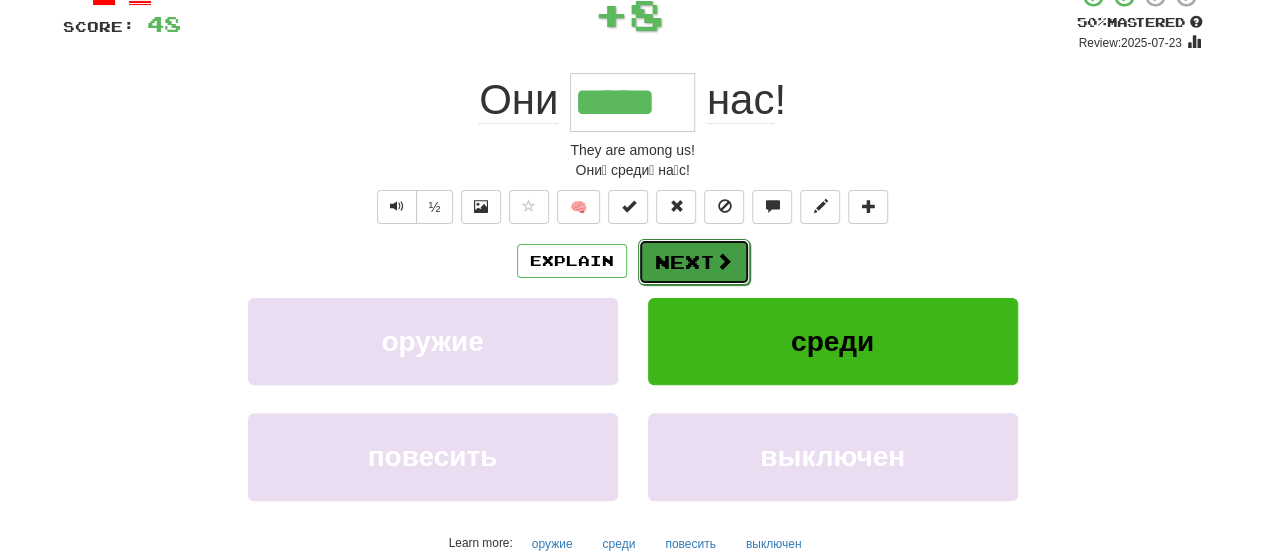 click on "Next" at bounding box center (694, 262) 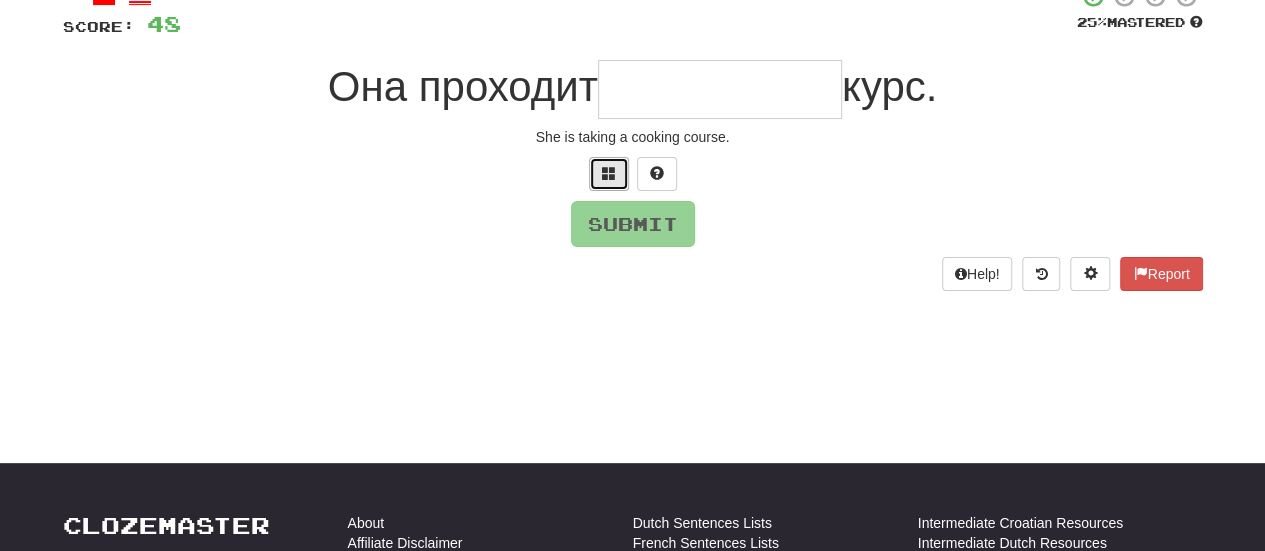click at bounding box center [609, 173] 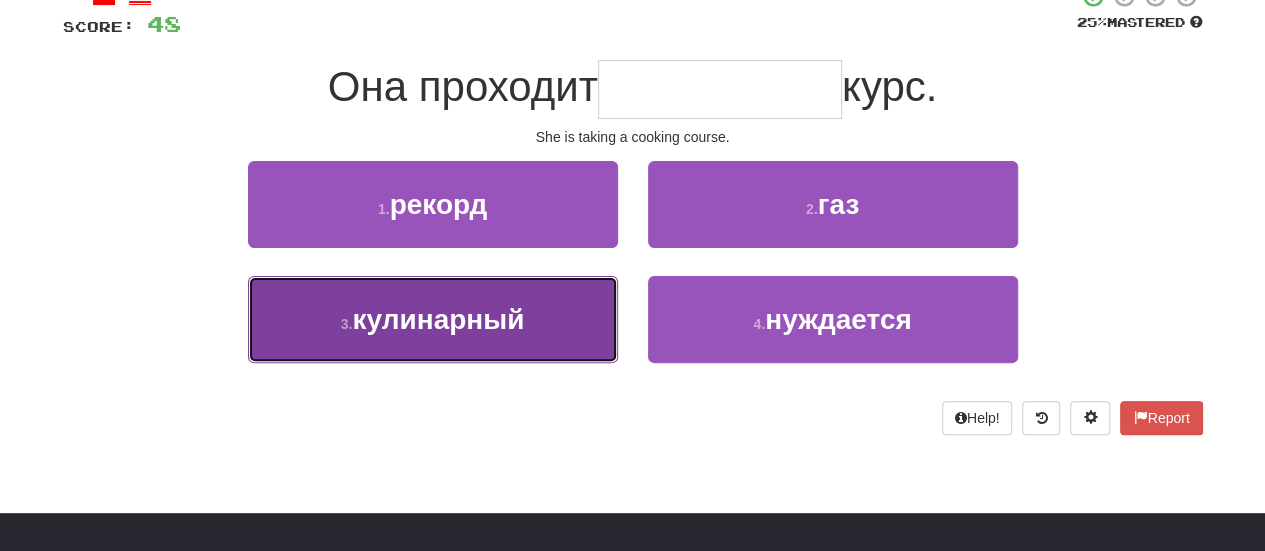 click on "3 .  кулинарный" at bounding box center (433, 319) 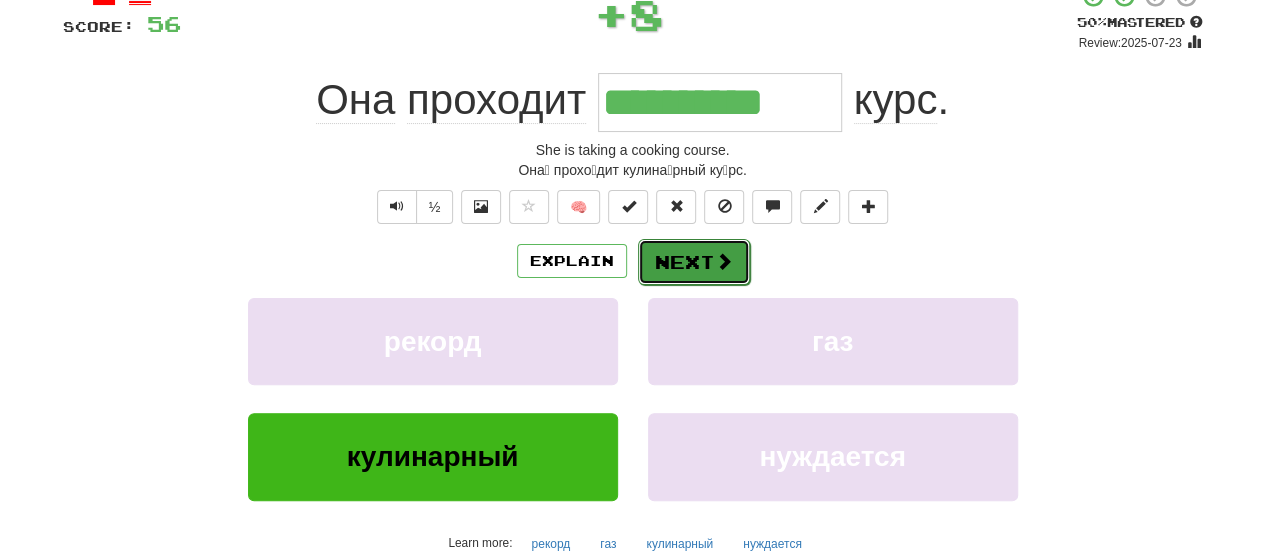 click on "Next" at bounding box center (694, 262) 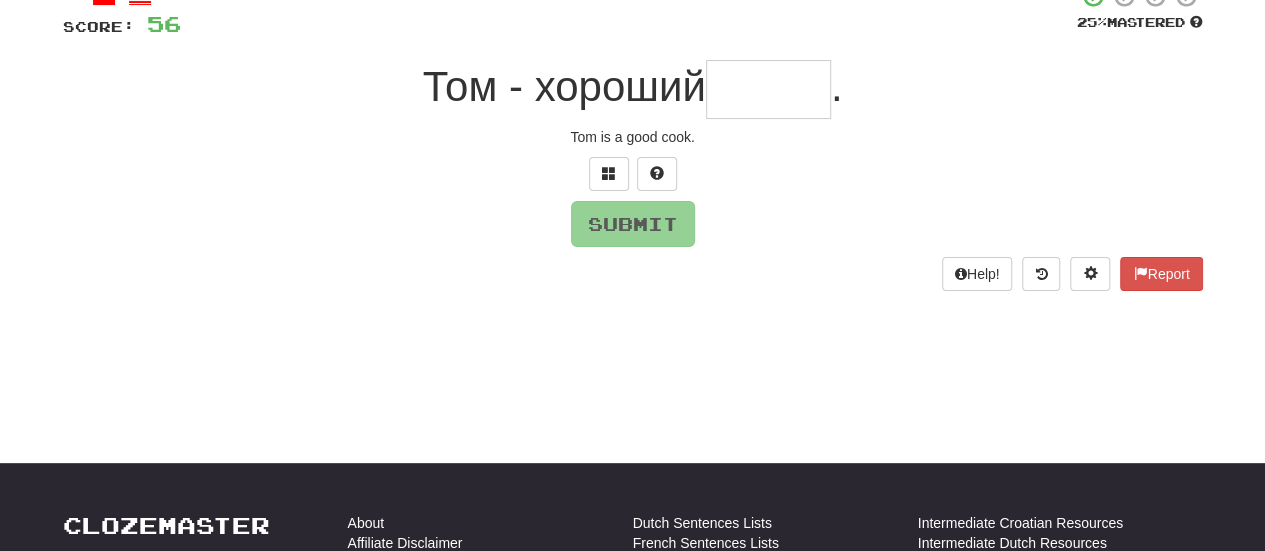 type on "*" 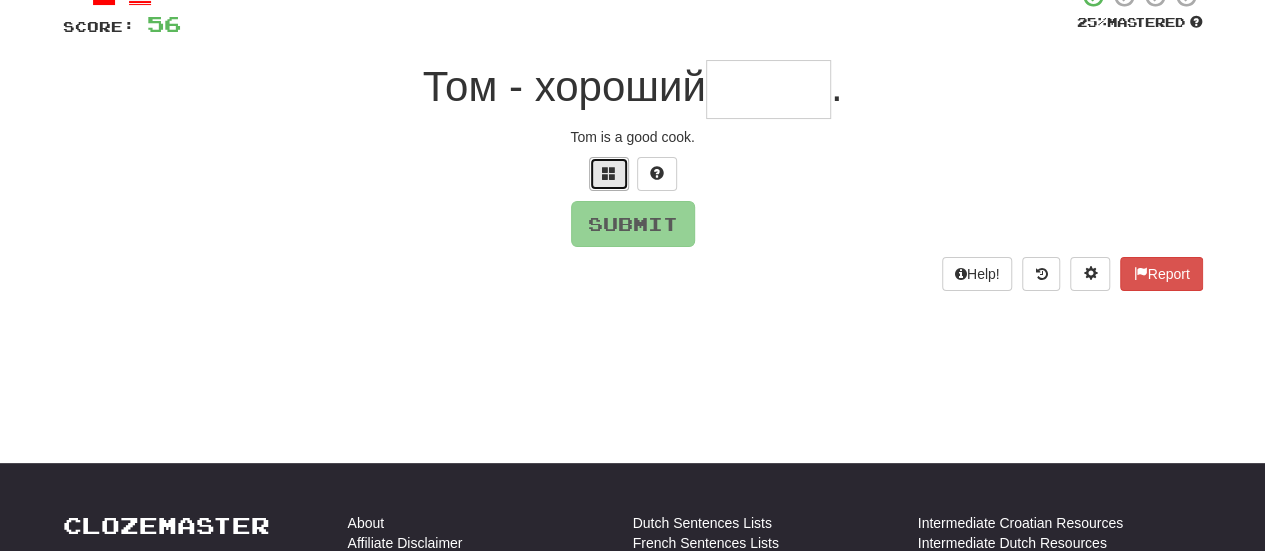 click at bounding box center (609, 174) 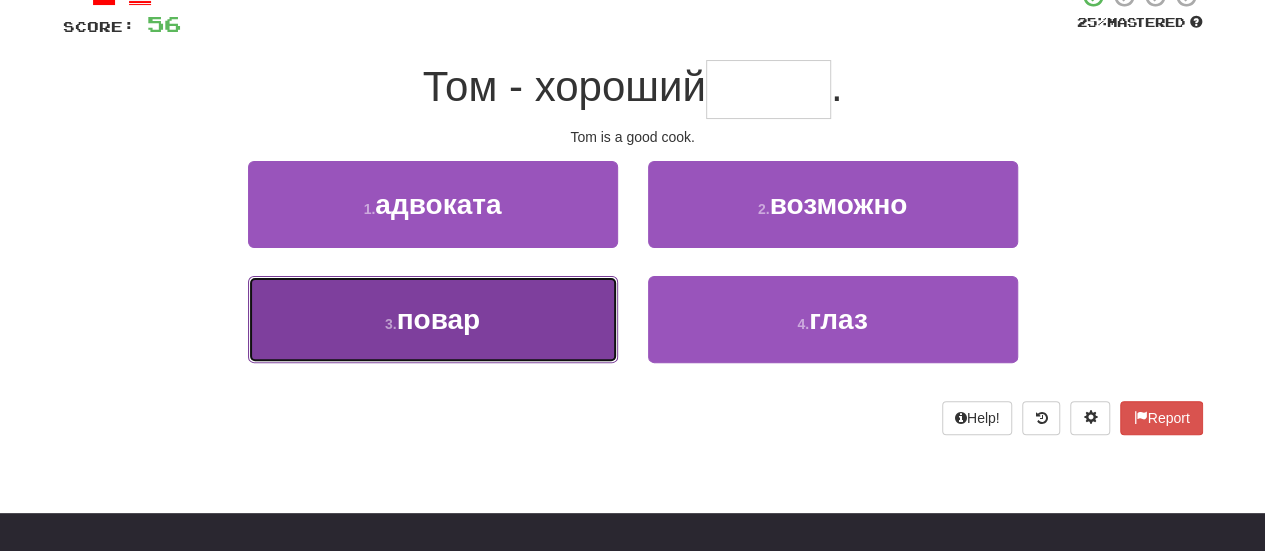 click on "3 .  повар" at bounding box center (433, 319) 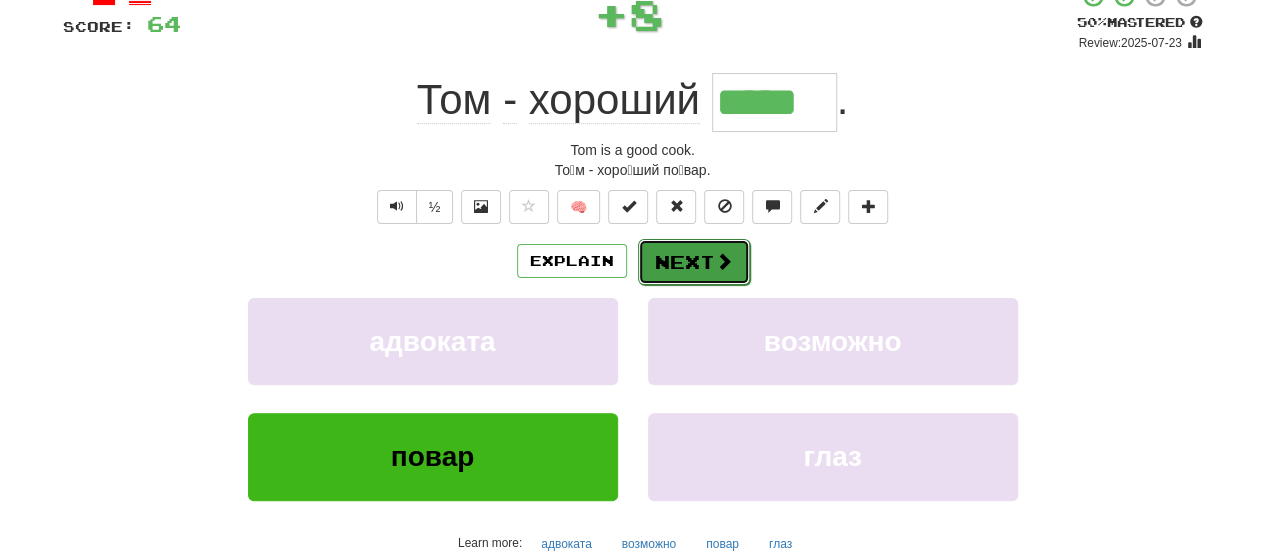 click at bounding box center [724, 261] 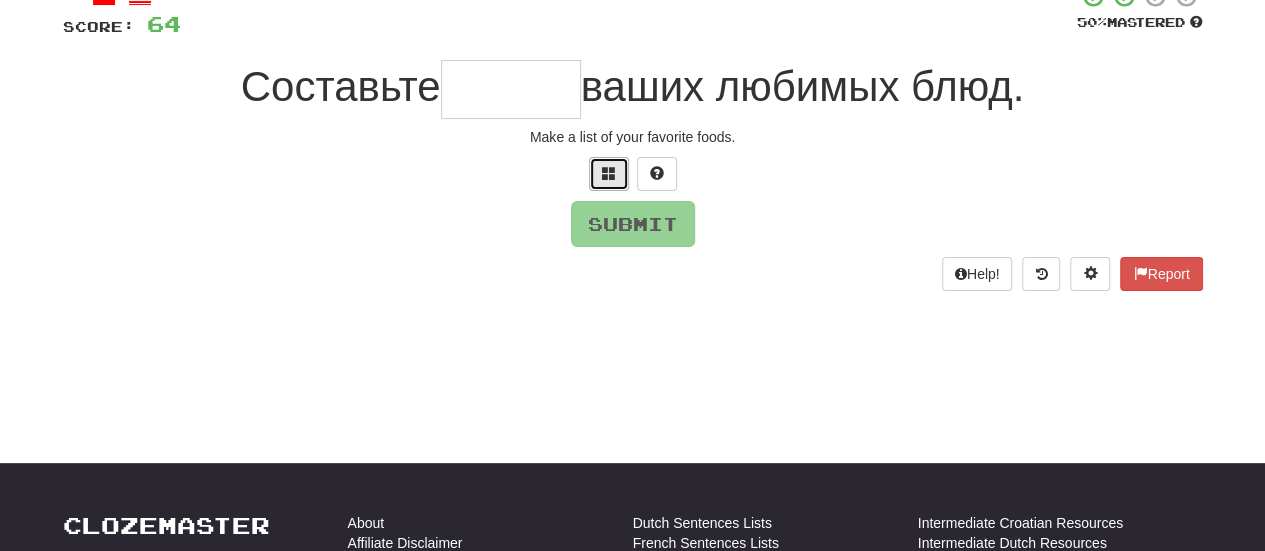 click at bounding box center [609, 174] 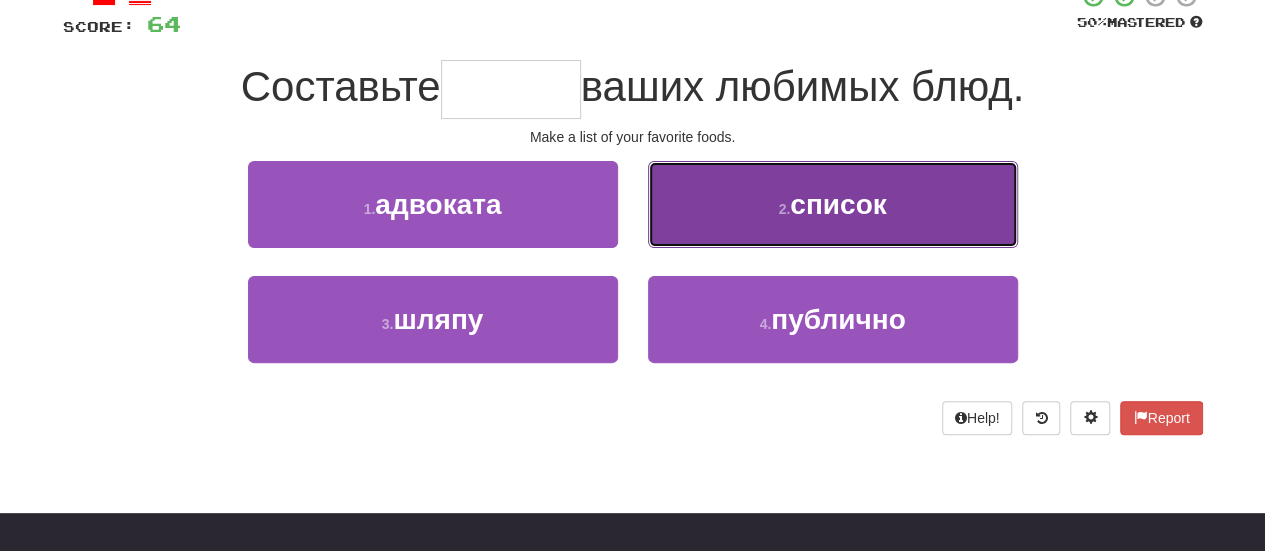 click on "2 .  список" at bounding box center (833, 204) 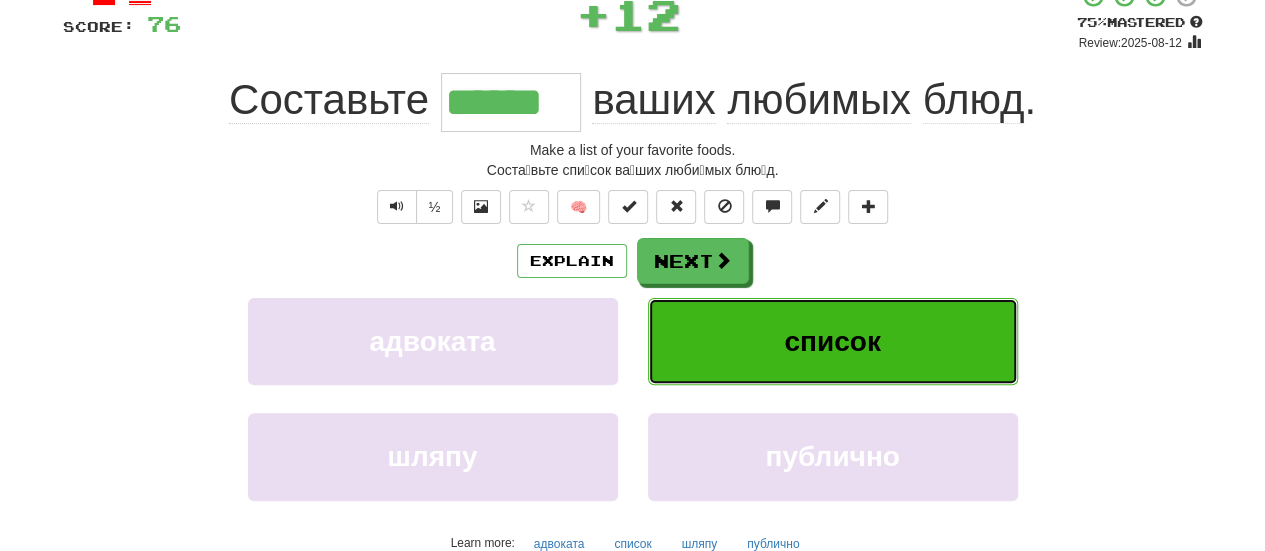 click on "список" at bounding box center [833, 341] 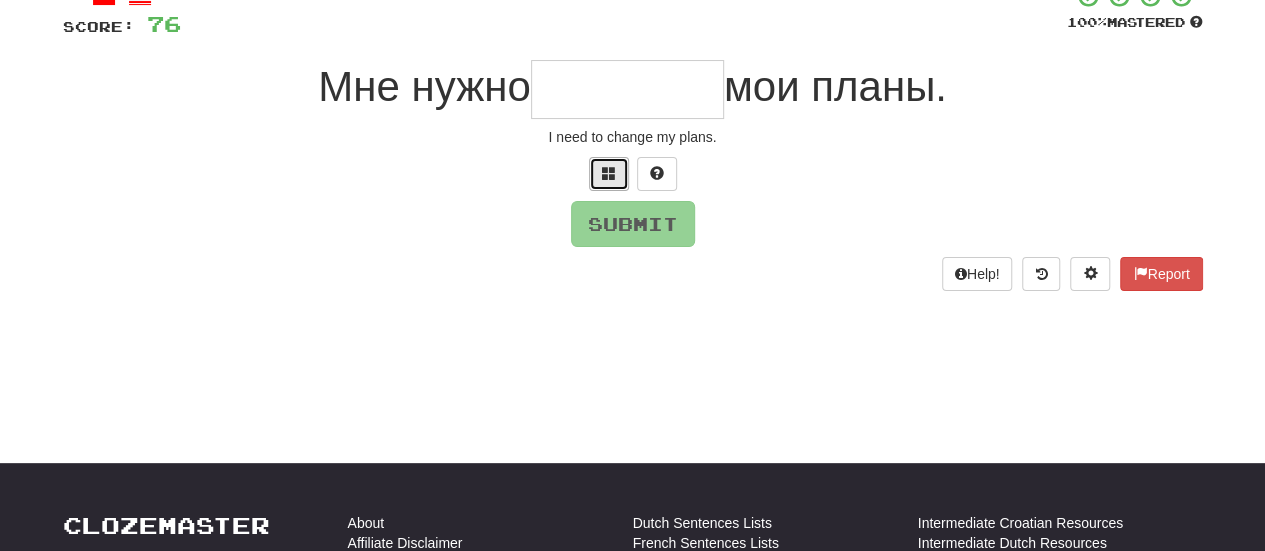 click at bounding box center (609, 174) 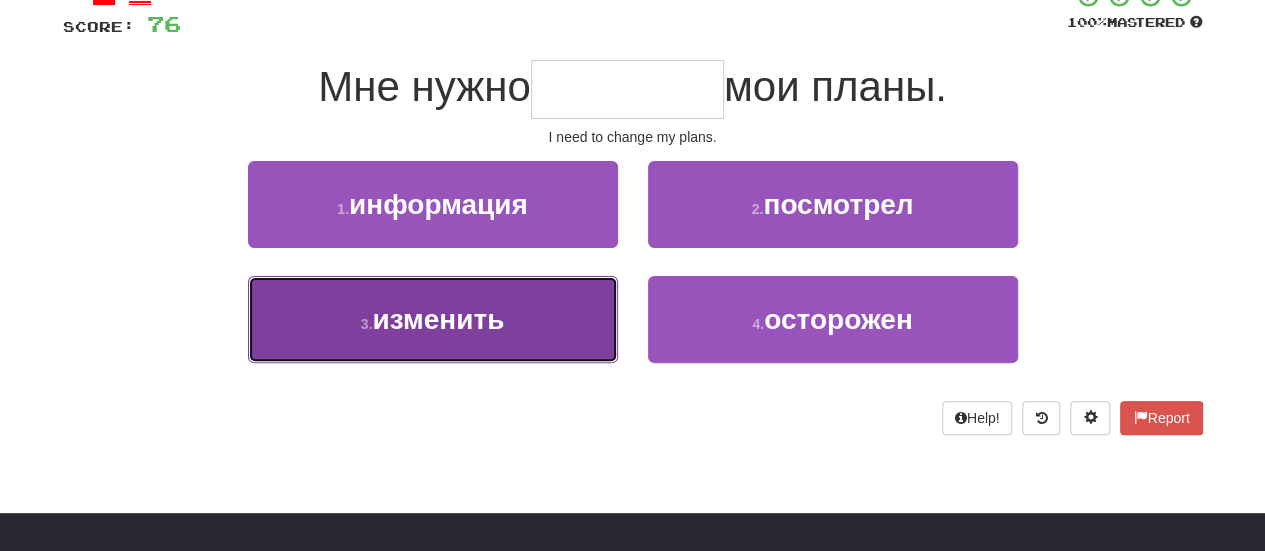 click on "3 .  изменить" at bounding box center (433, 319) 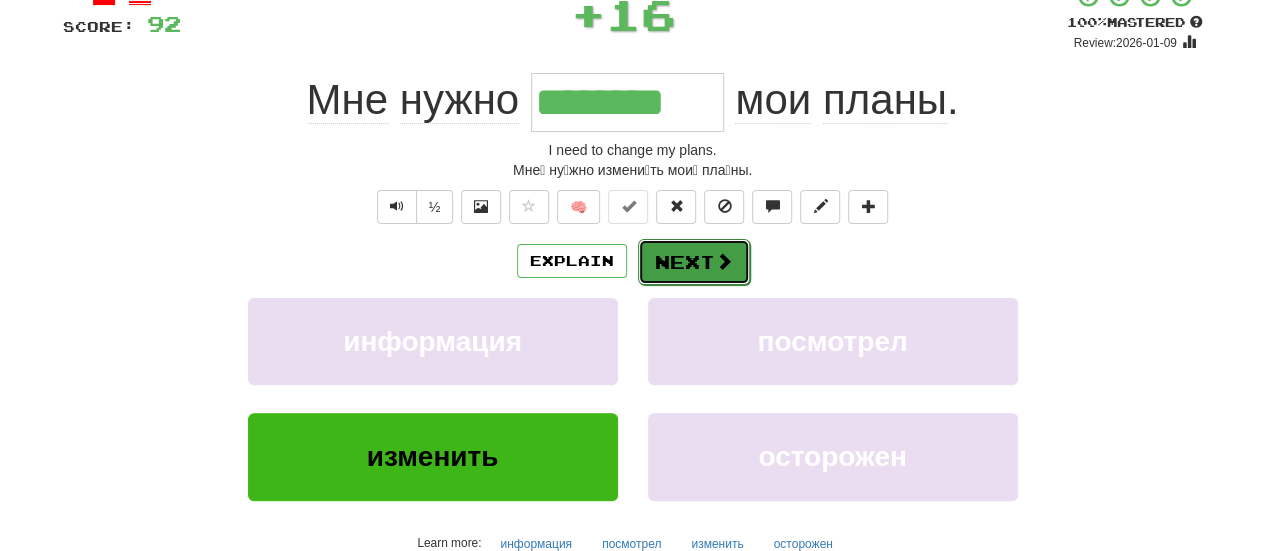 click on "Next" at bounding box center (694, 262) 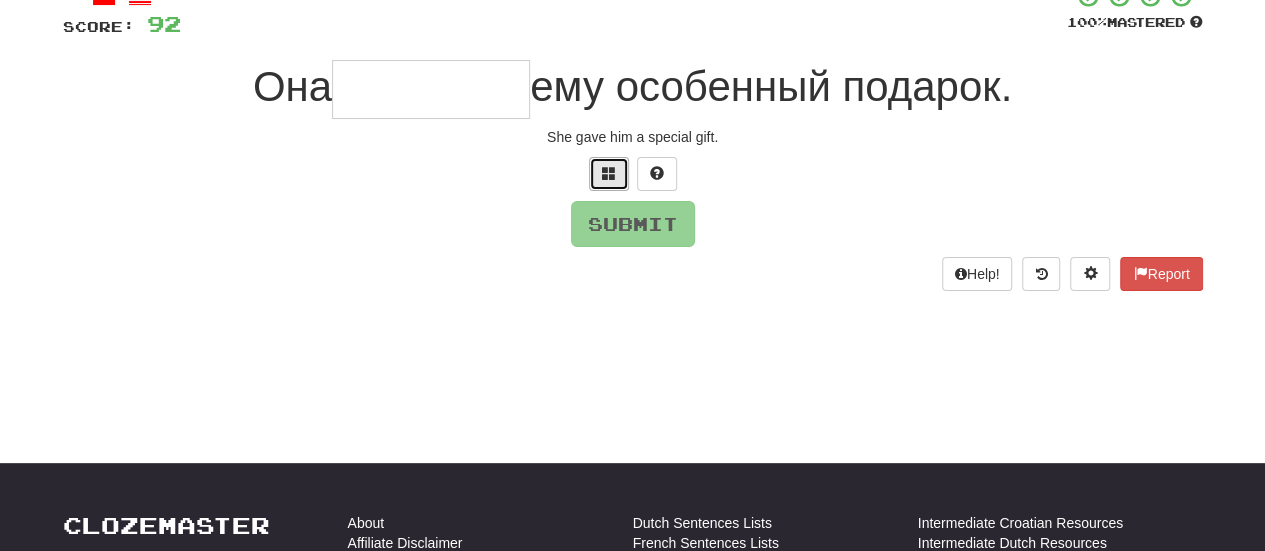 click at bounding box center (609, 173) 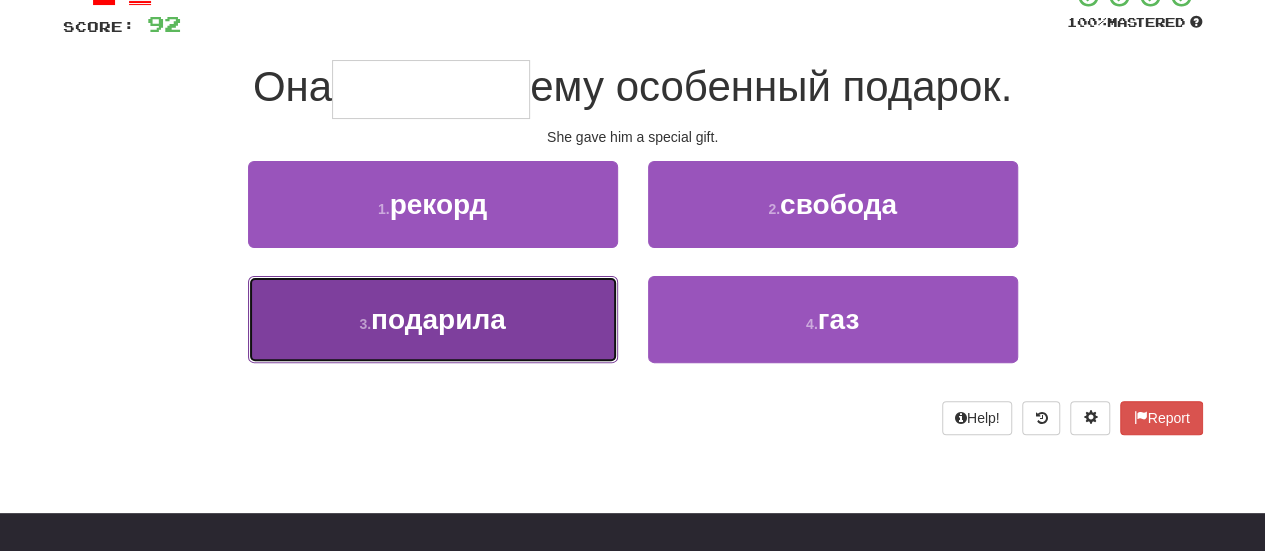 click on "3 .  подарила" at bounding box center [433, 319] 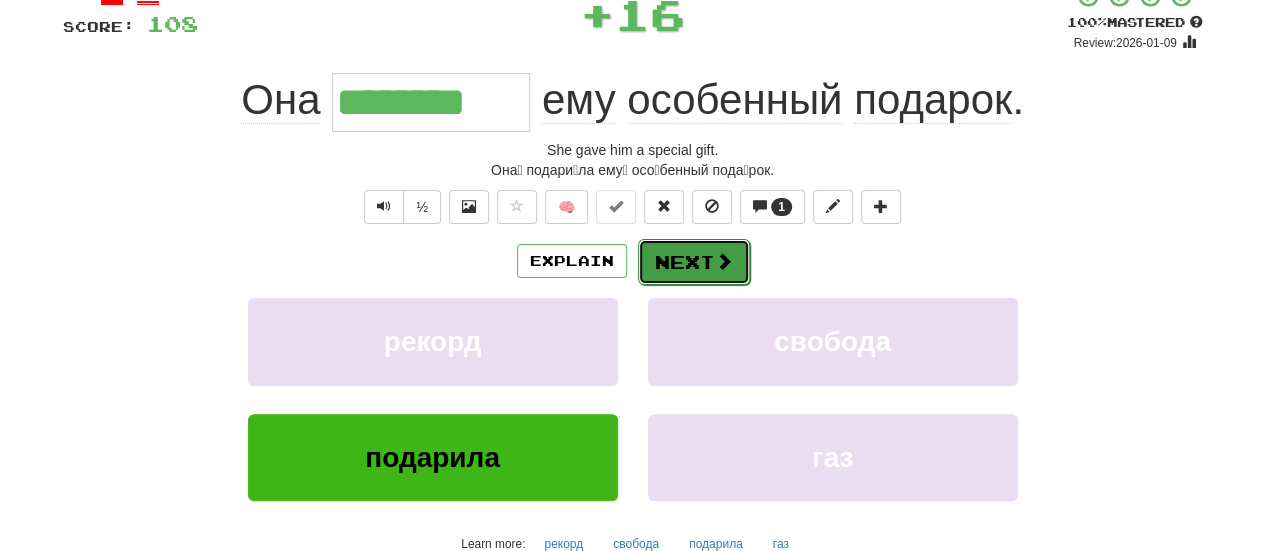 click on "Next" at bounding box center [694, 262] 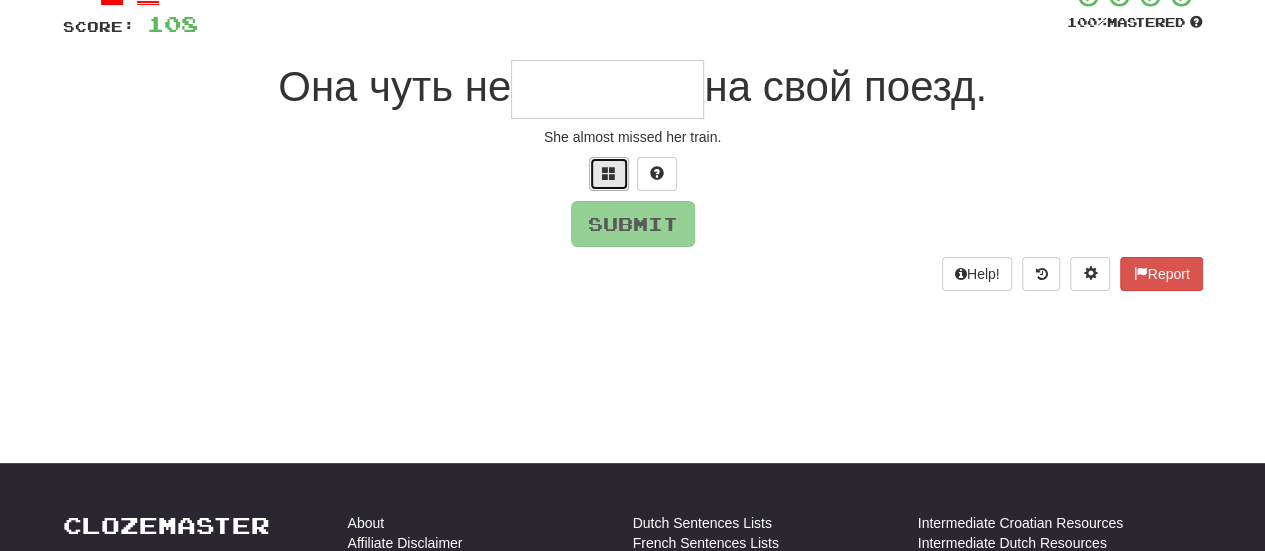 click at bounding box center [609, 174] 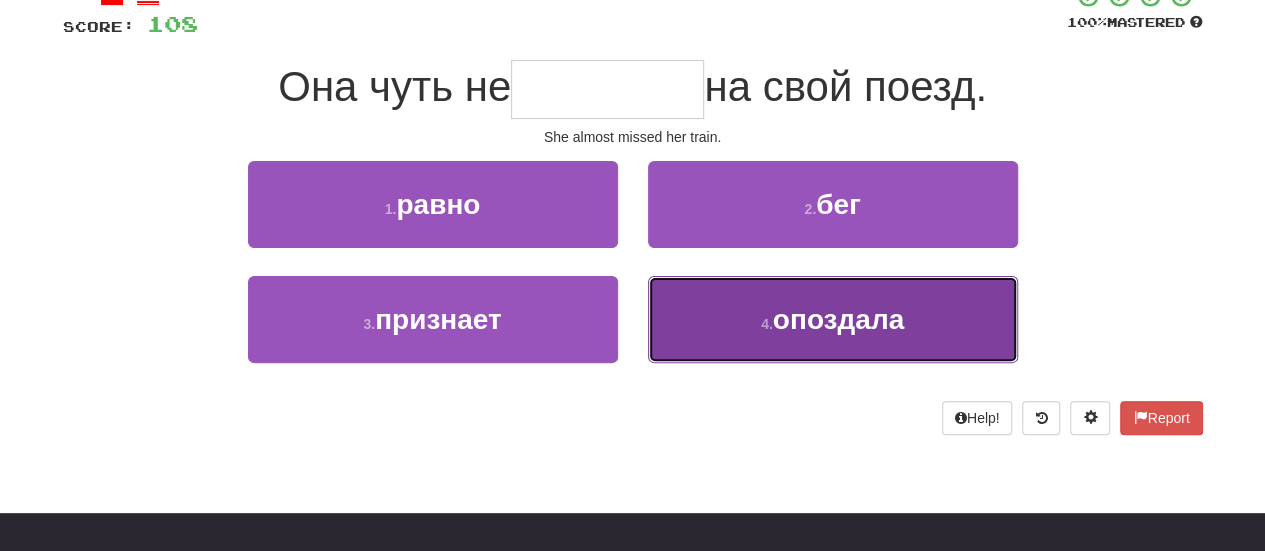 click on "4 .  опоздала" at bounding box center (833, 319) 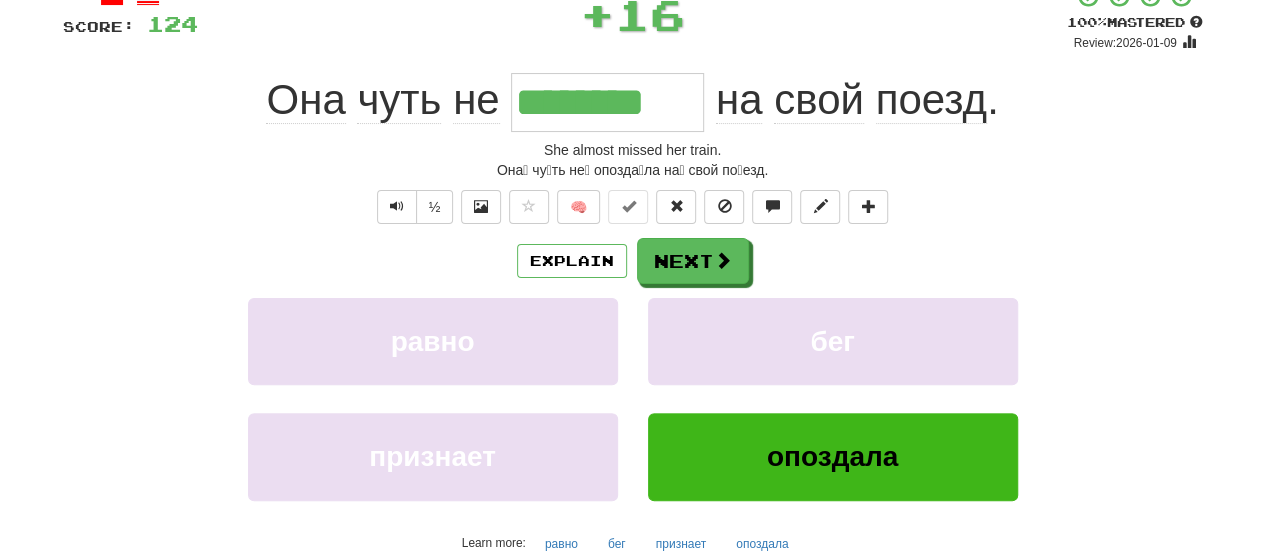 click on "/  Score:   124 + 16 100 %  Mastered Review:  [DATE] Она   чуть   не   ********   на   свой   поезд . She almost missed her train. Она́ чу́ть не́ опозда́ла на́ свой по́езд. ½ 🧠 Explain Next равно бег признает опоздала Learn more: равно бег признает опоздала  Help!  Report" at bounding box center (633, 293) 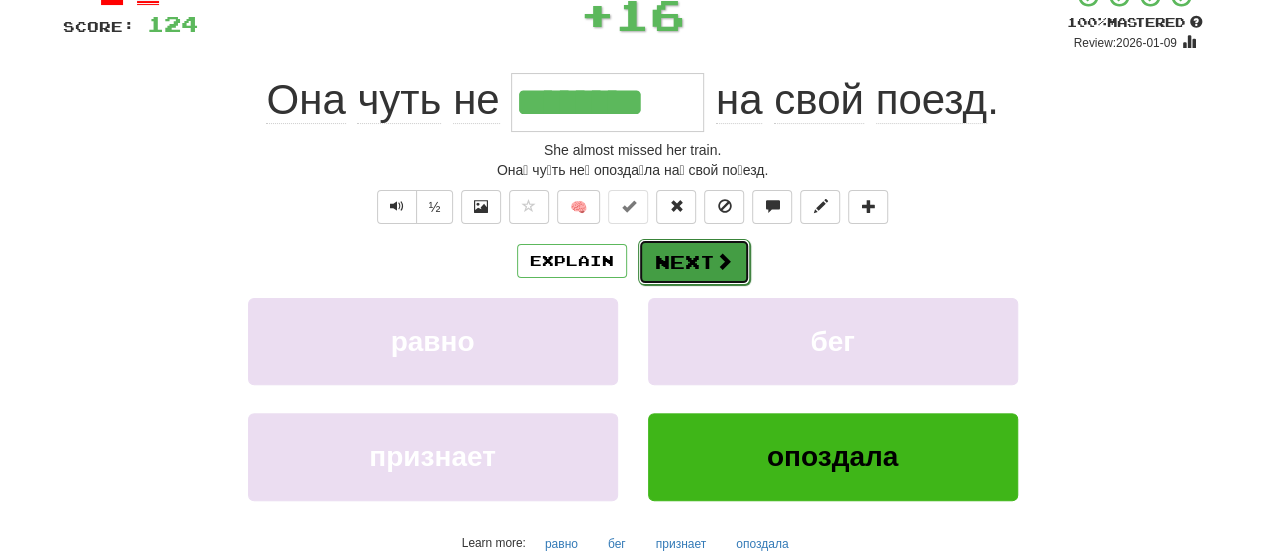 click on "Next" at bounding box center (694, 262) 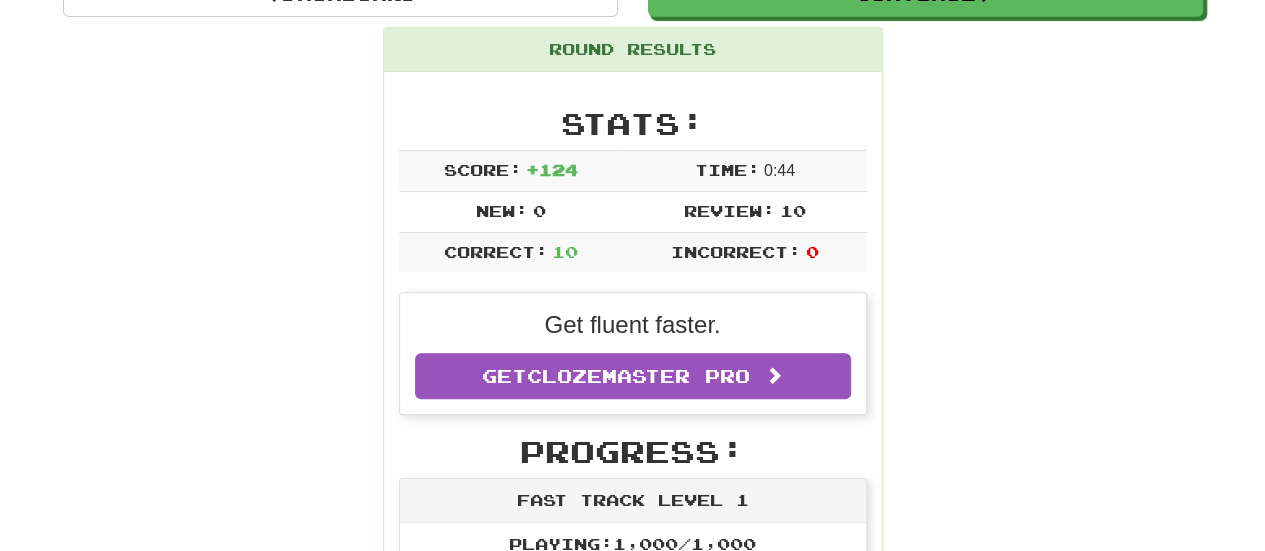 scroll, scrollTop: 0, scrollLeft: 0, axis: both 